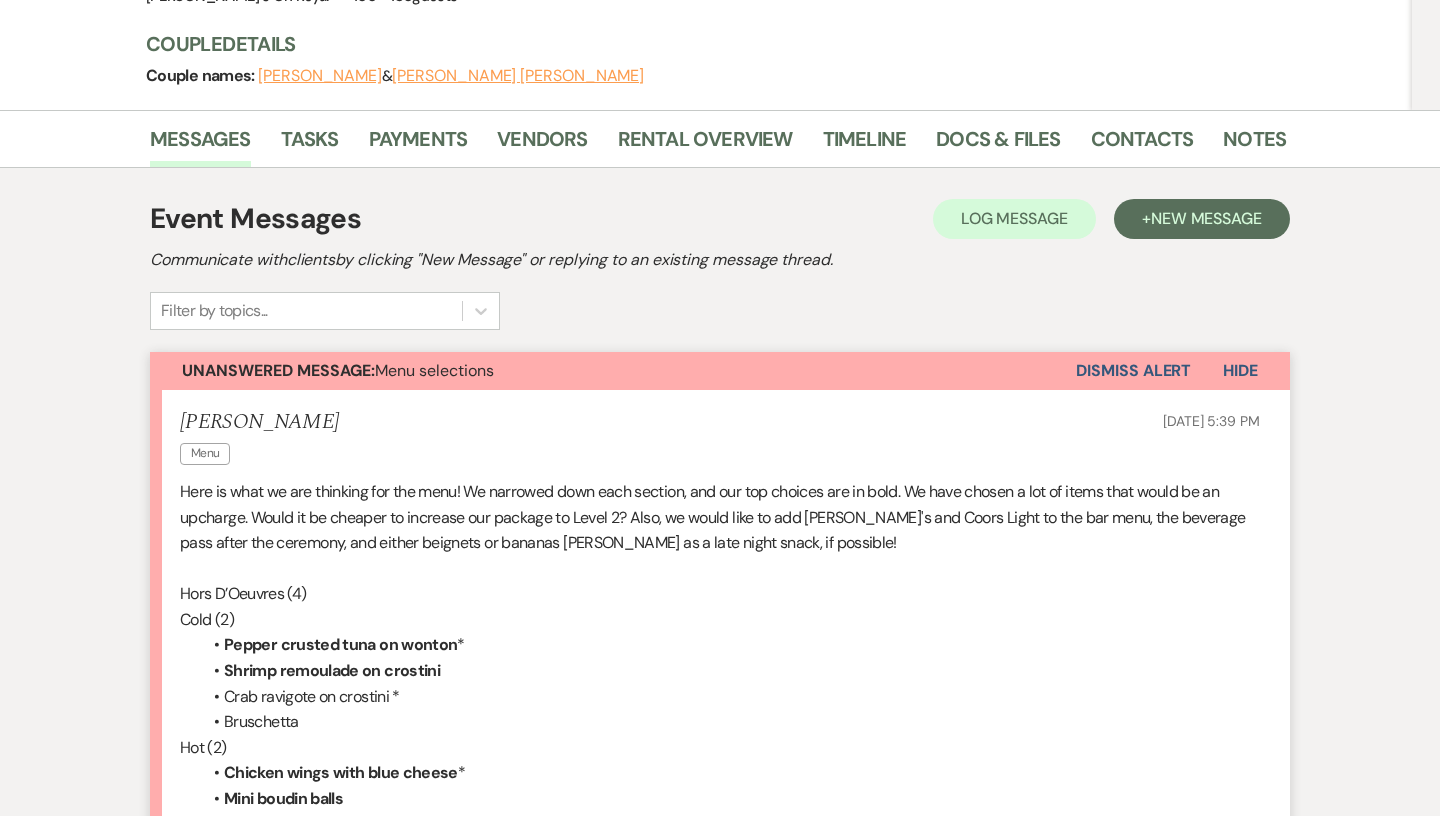 scroll, scrollTop: 0, scrollLeft: 0, axis: both 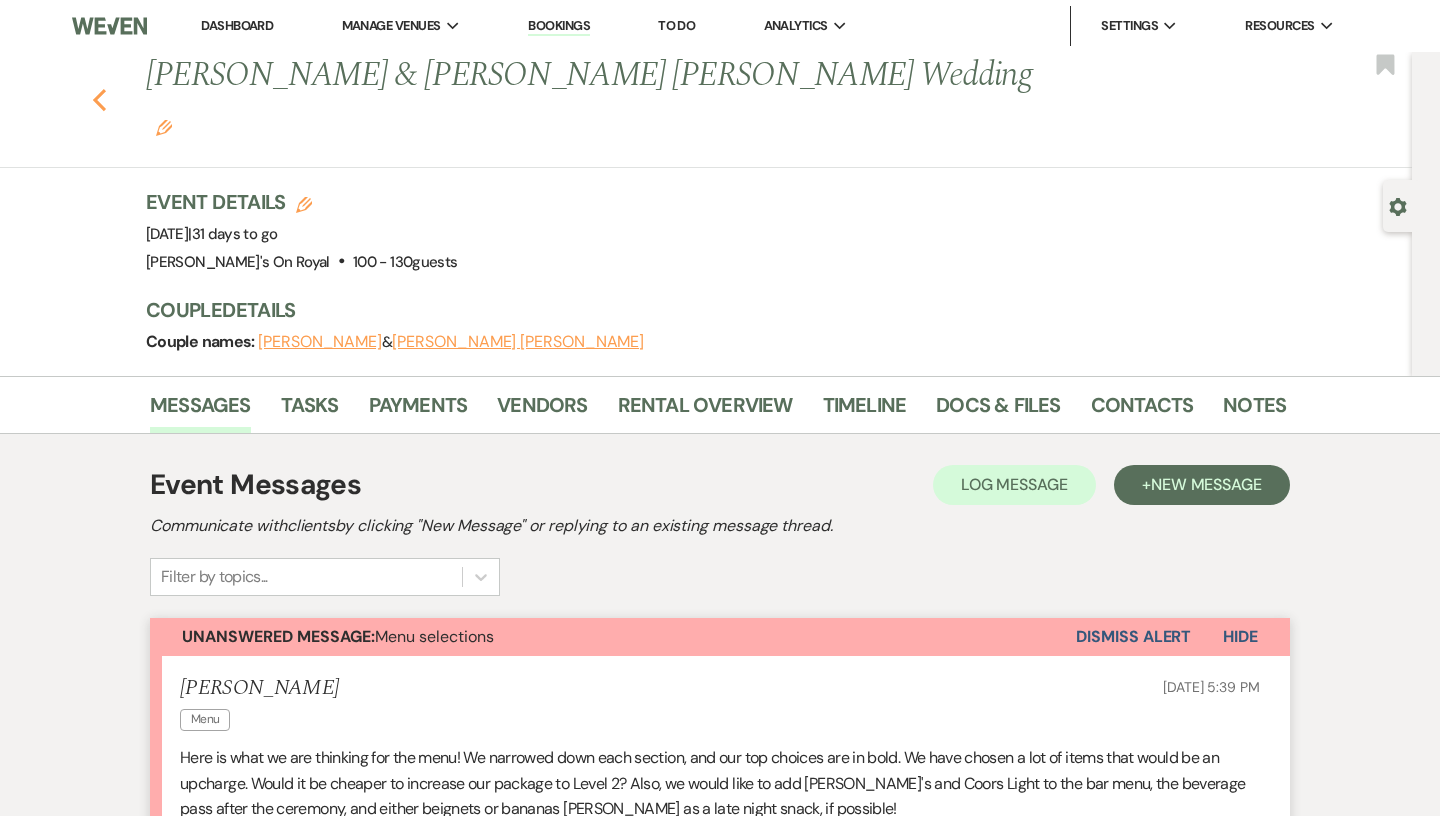 click on "Previous" 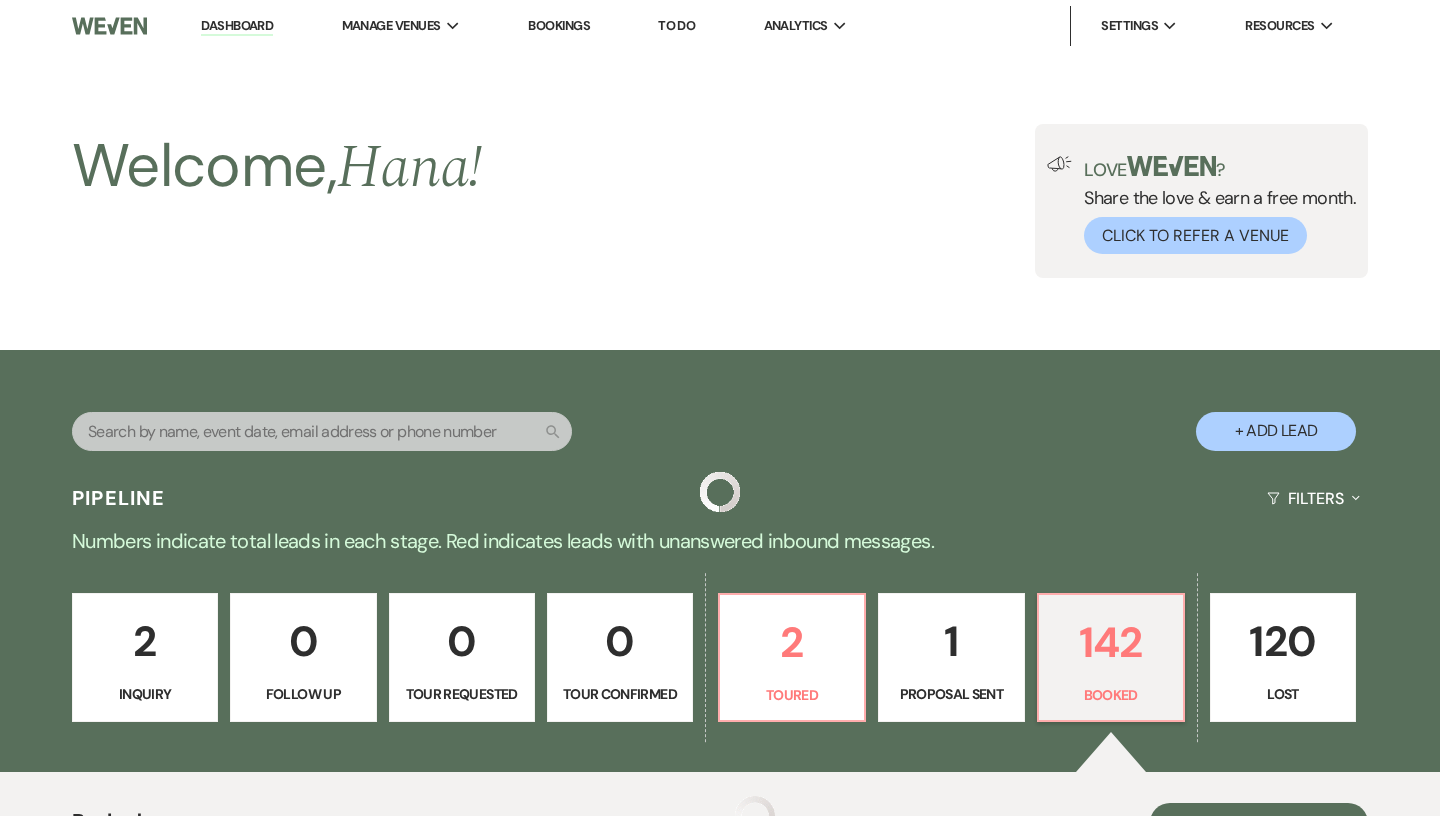 scroll, scrollTop: 538, scrollLeft: 0, axis: vertical 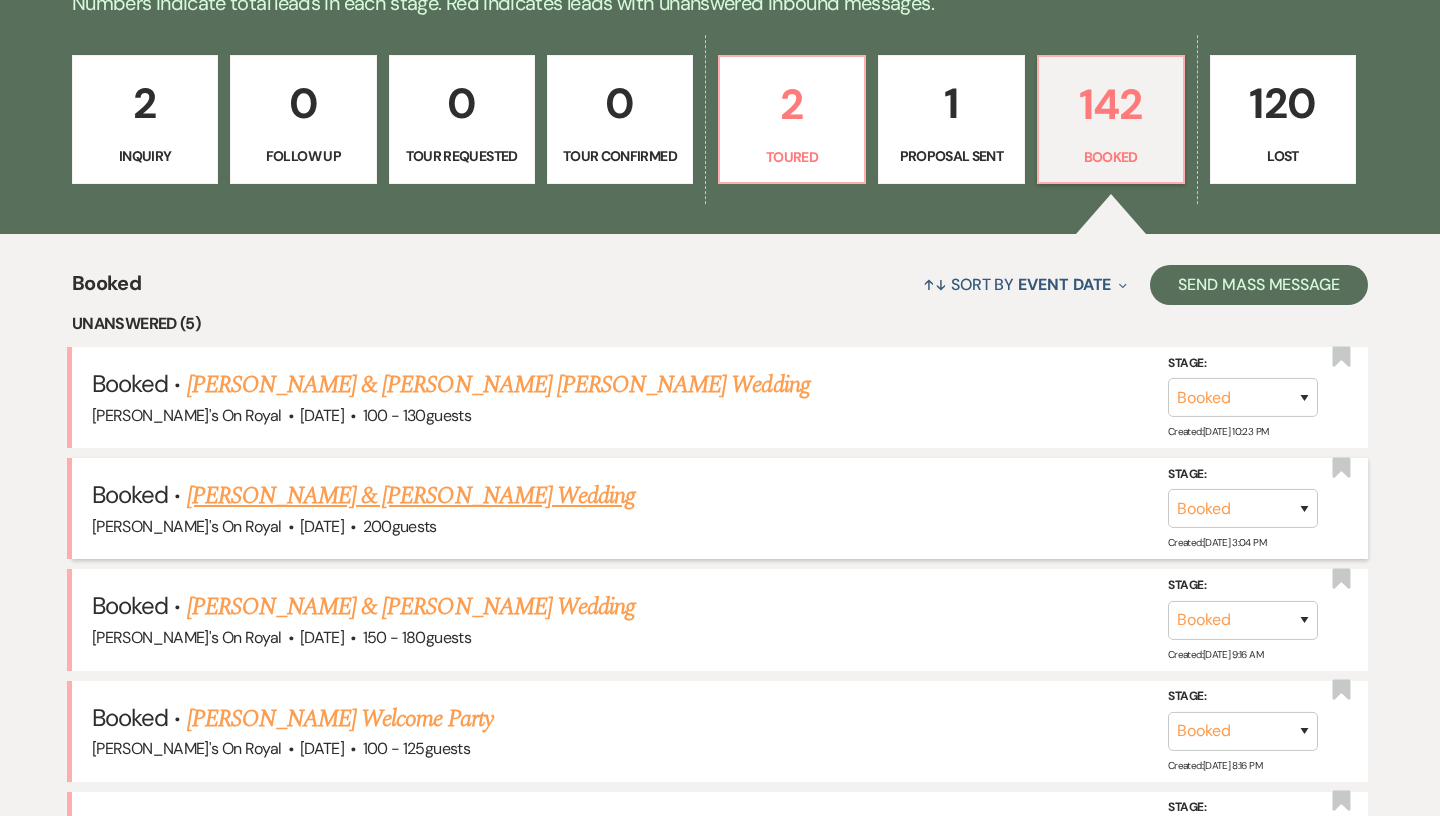 click on "[PERSON_NAME] & [PERSON_NAME] Wedding" at bounding box center (411, 496) 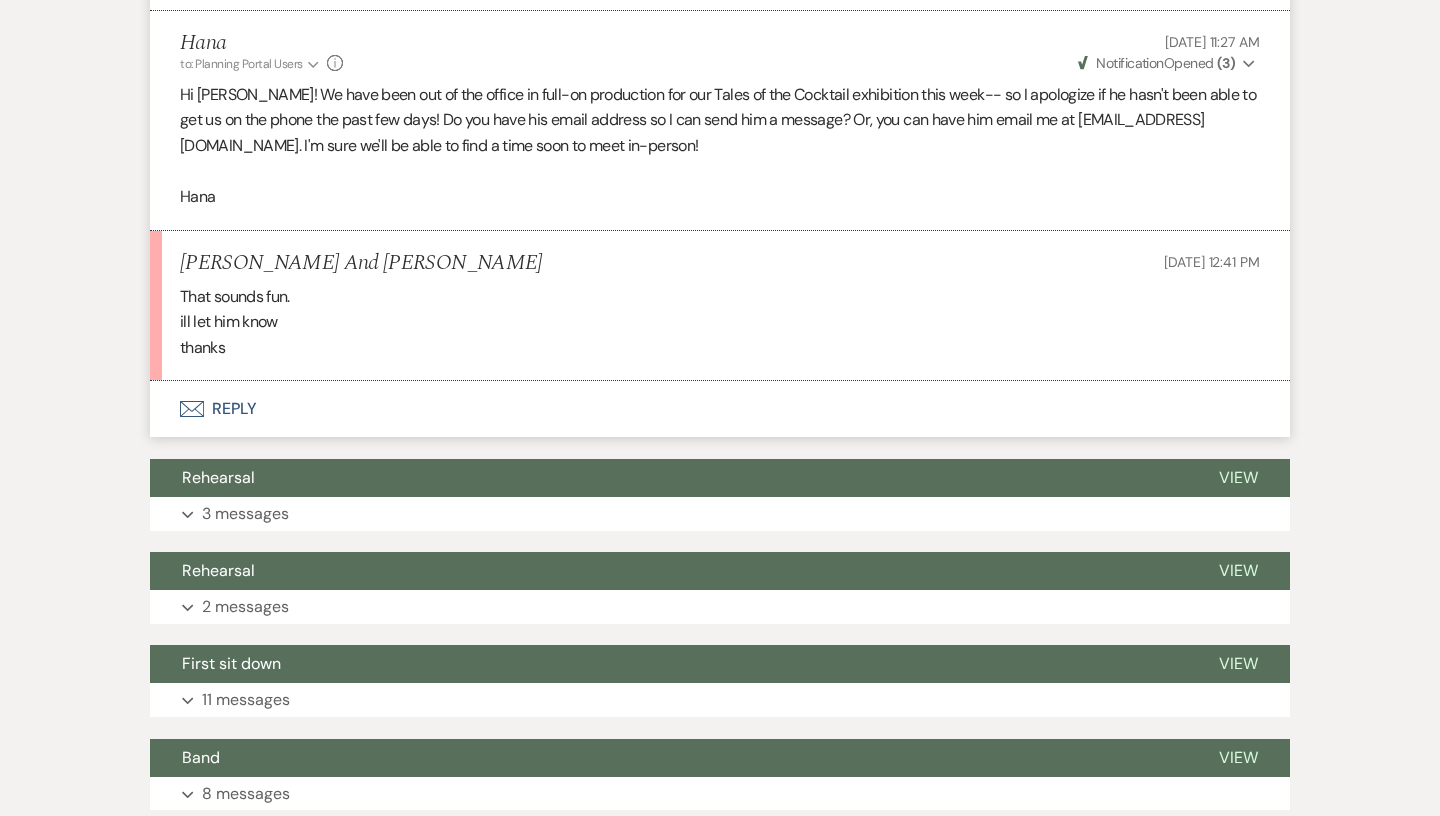 scroll, scrollTop: 585, scrollLeft: 0, axis: vertical 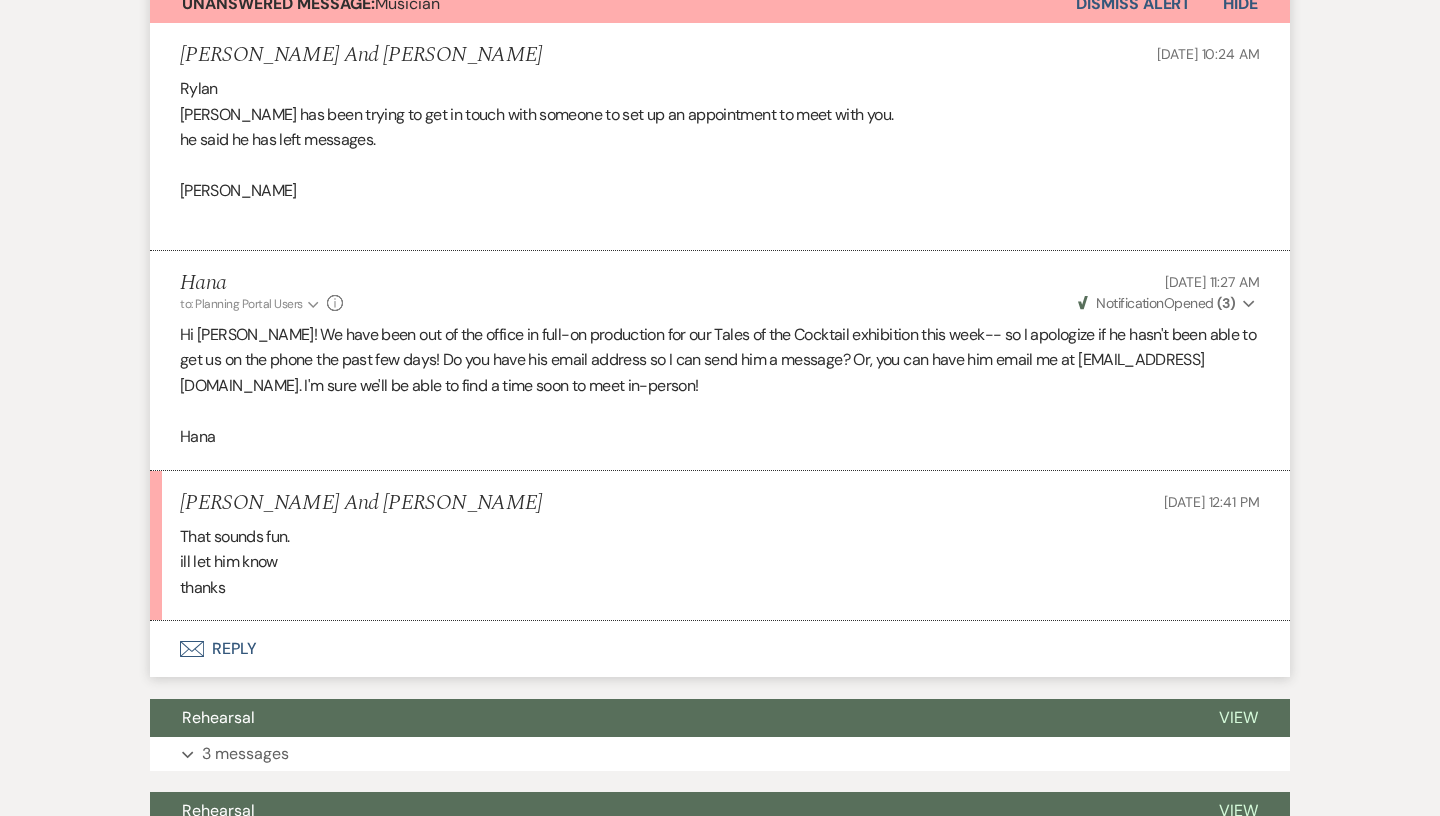 click on "Envelope Reply" at bounding box center (720, 649) 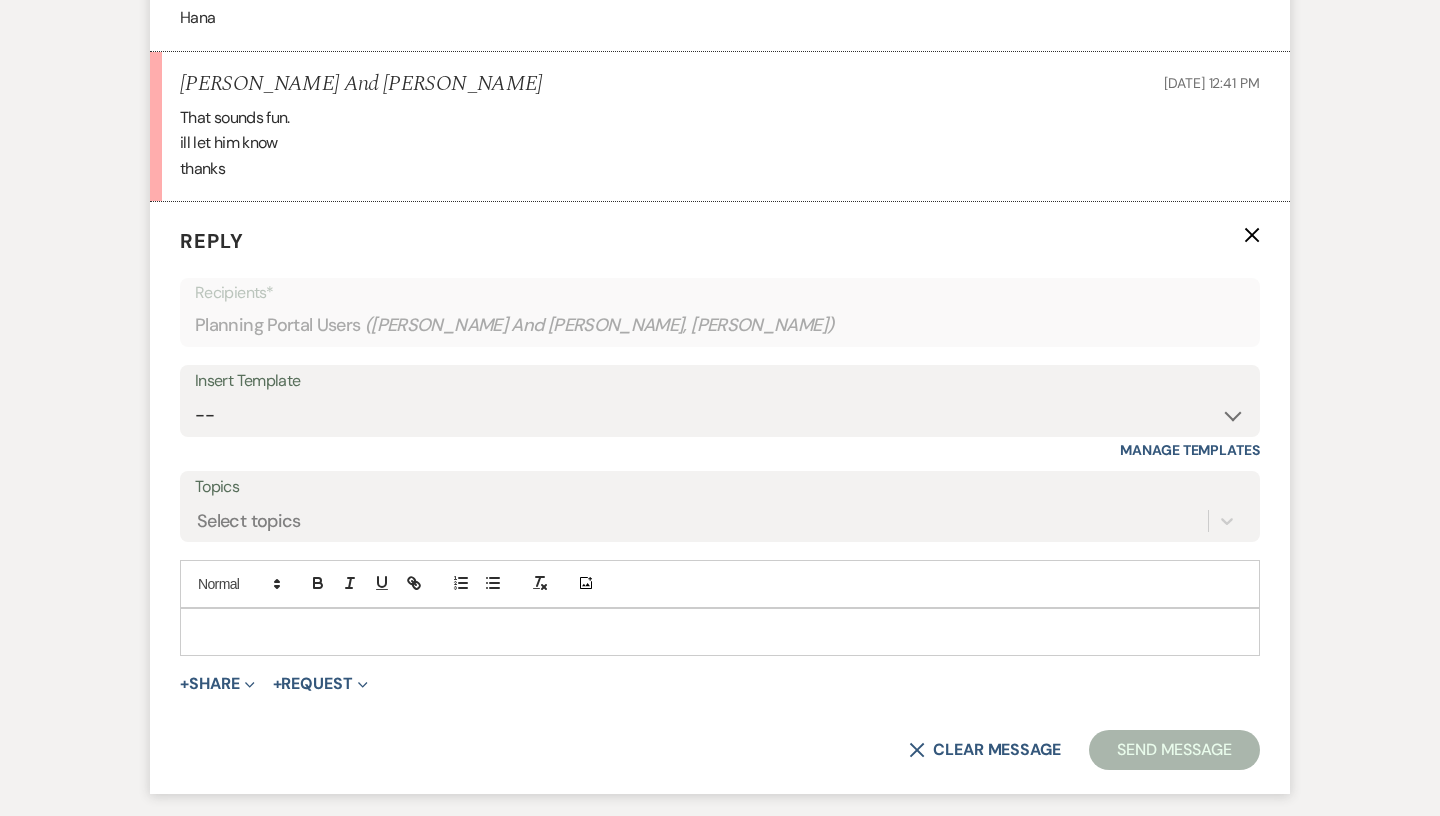 scroll, scrollTop: 1005, scrollLeft: 0, axis: vertical 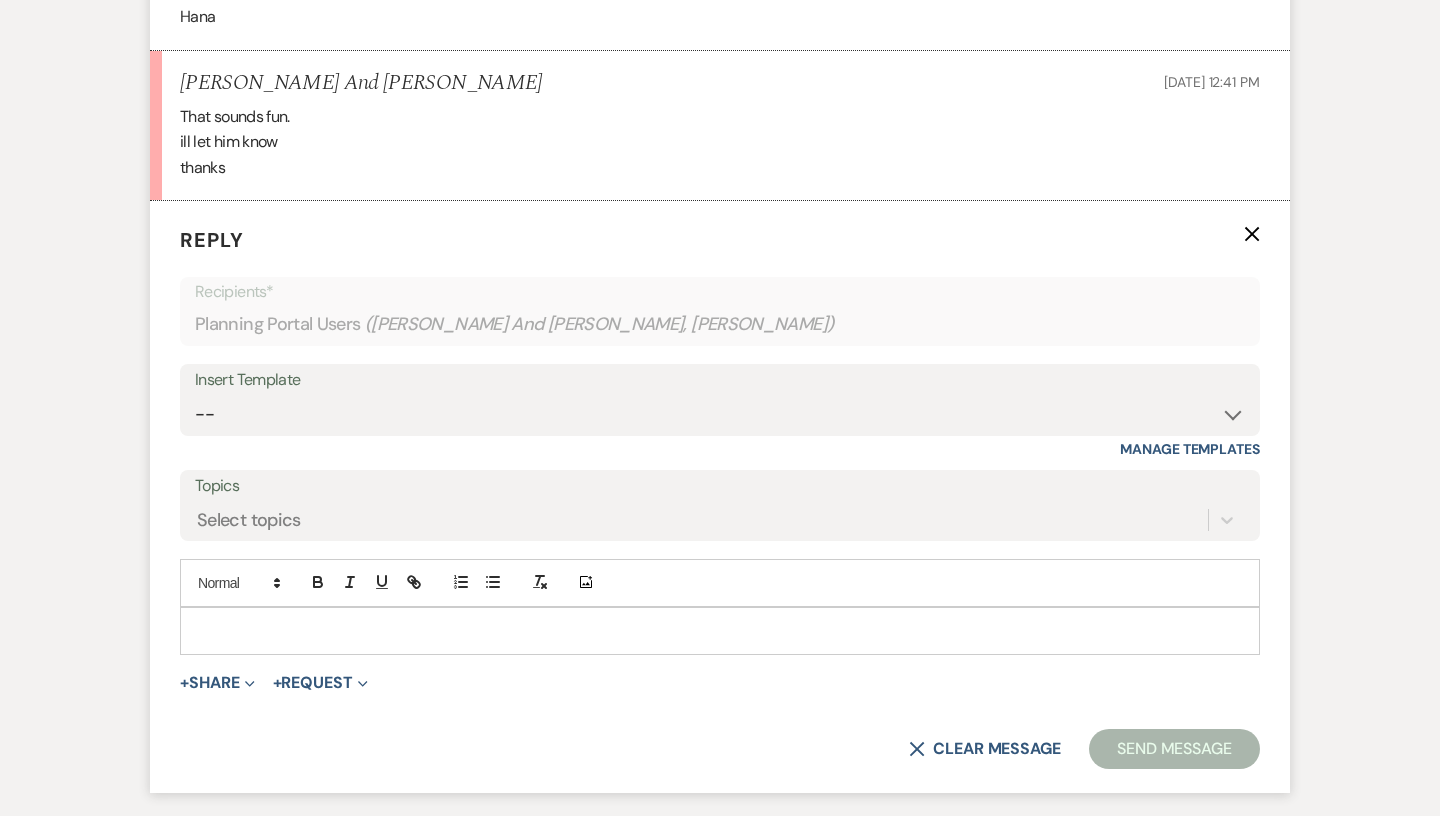 click at bounding box center [720, 631] 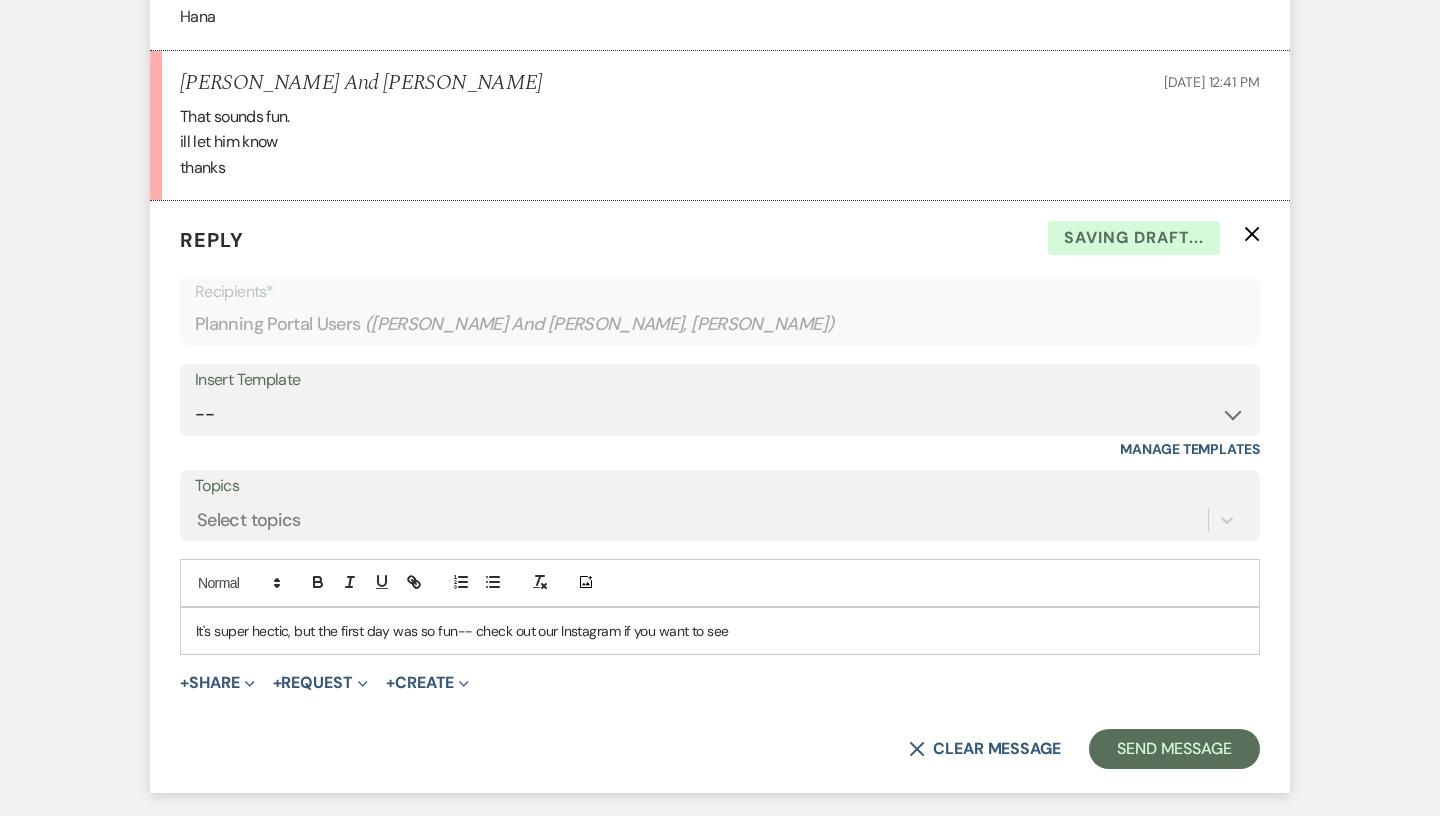 click on "It's super hectic, but the first day was so fun-- check out our Instagram if you want to see" at bounding box center [720, 631] 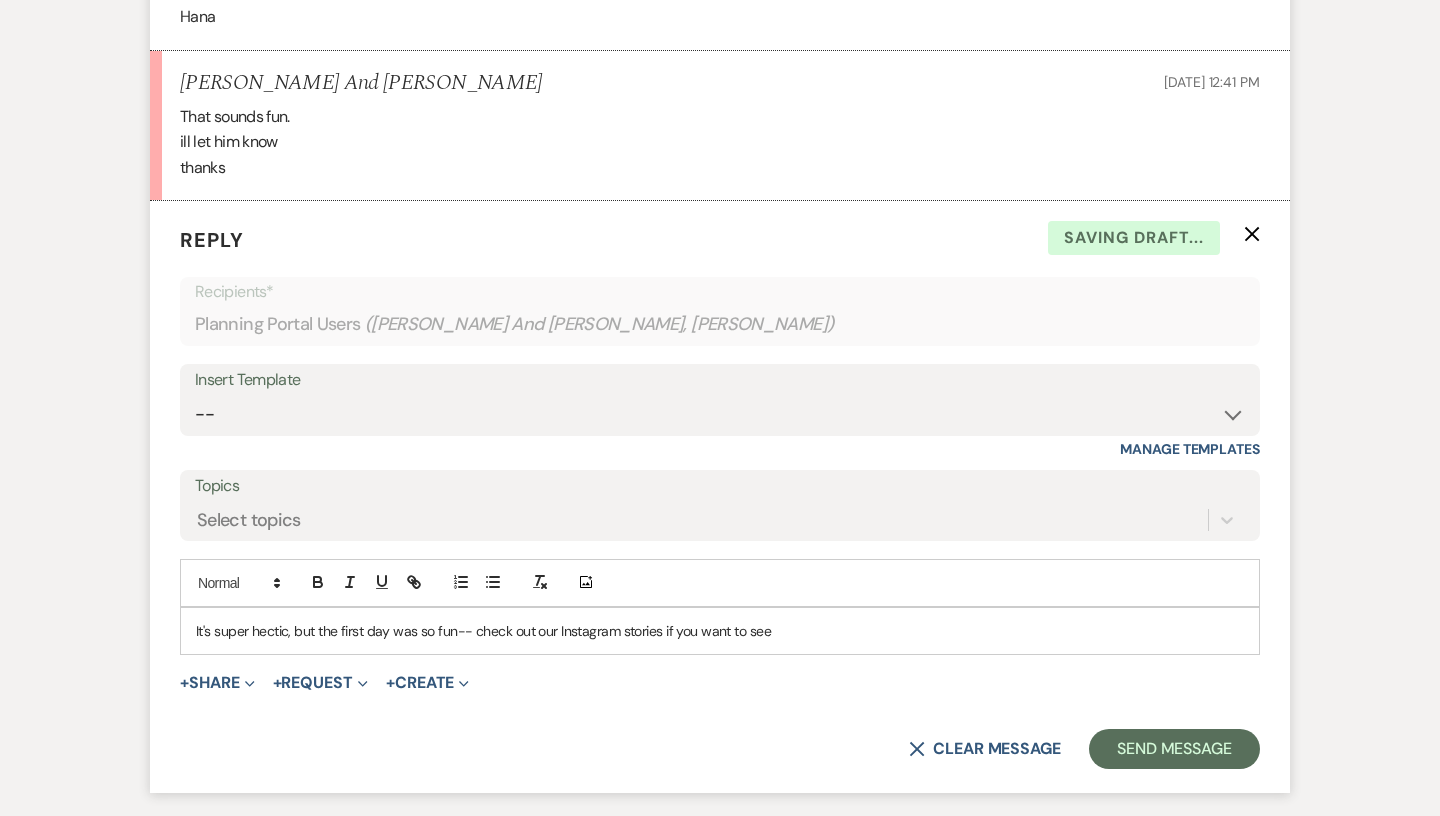 click on "It's super hectic, but the first day was so fun-- check out our Instagram stories if you want to see" at bounding box center [720, 631] 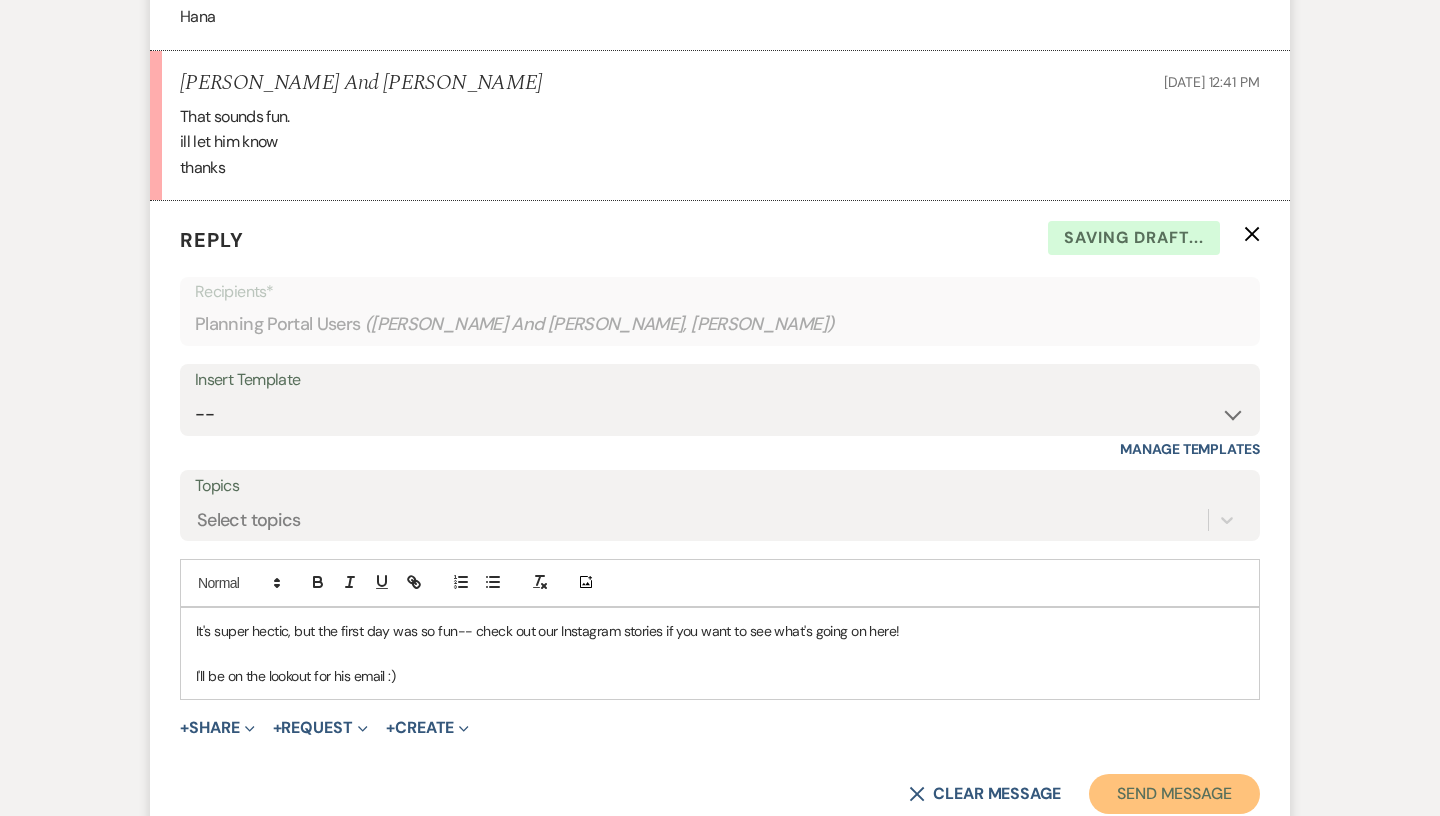 click on "Send Message" at bounding box center (1174, 794) 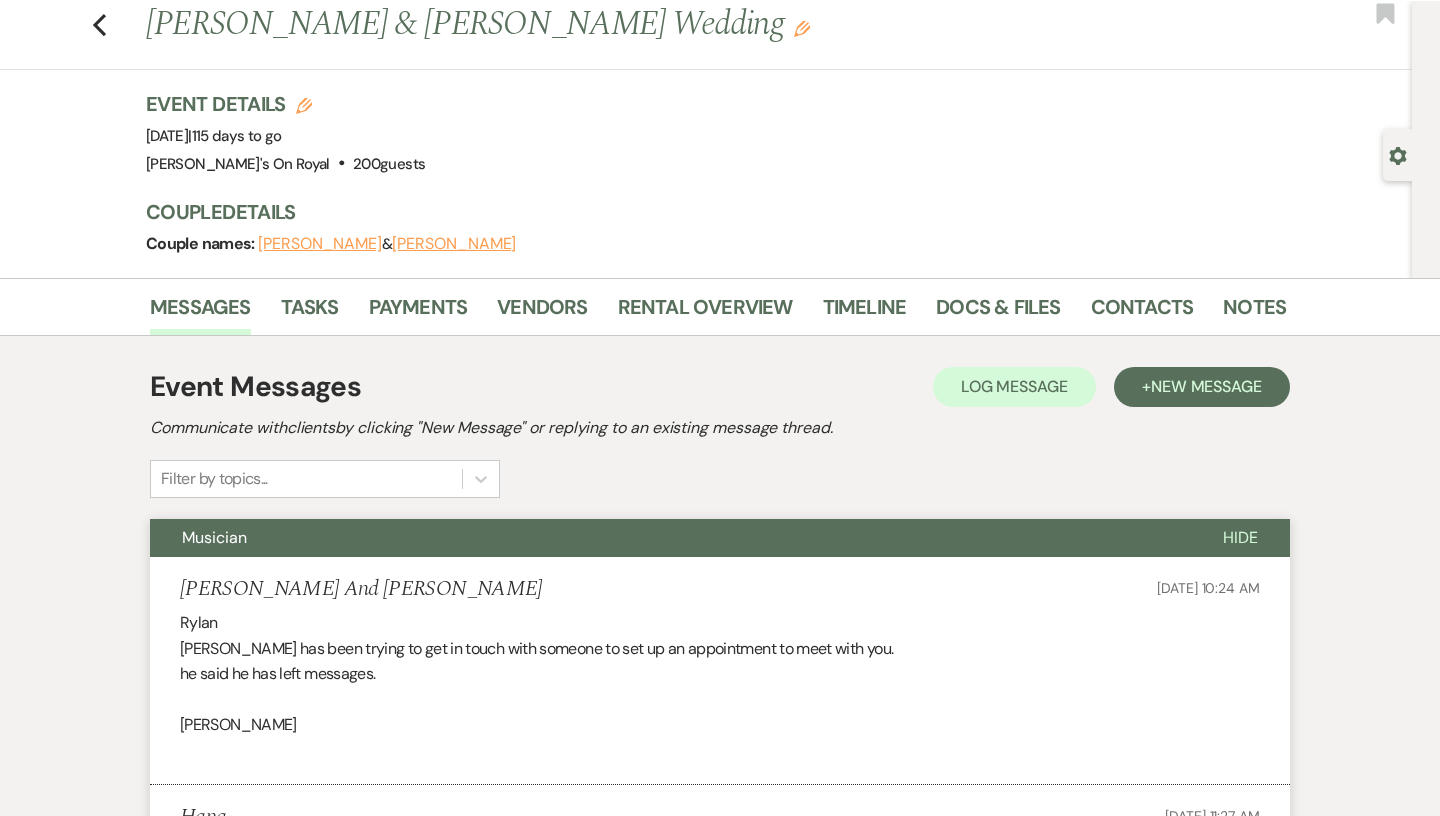 scroll, scrollTop: 0, scrollLeft: 0, axis: both 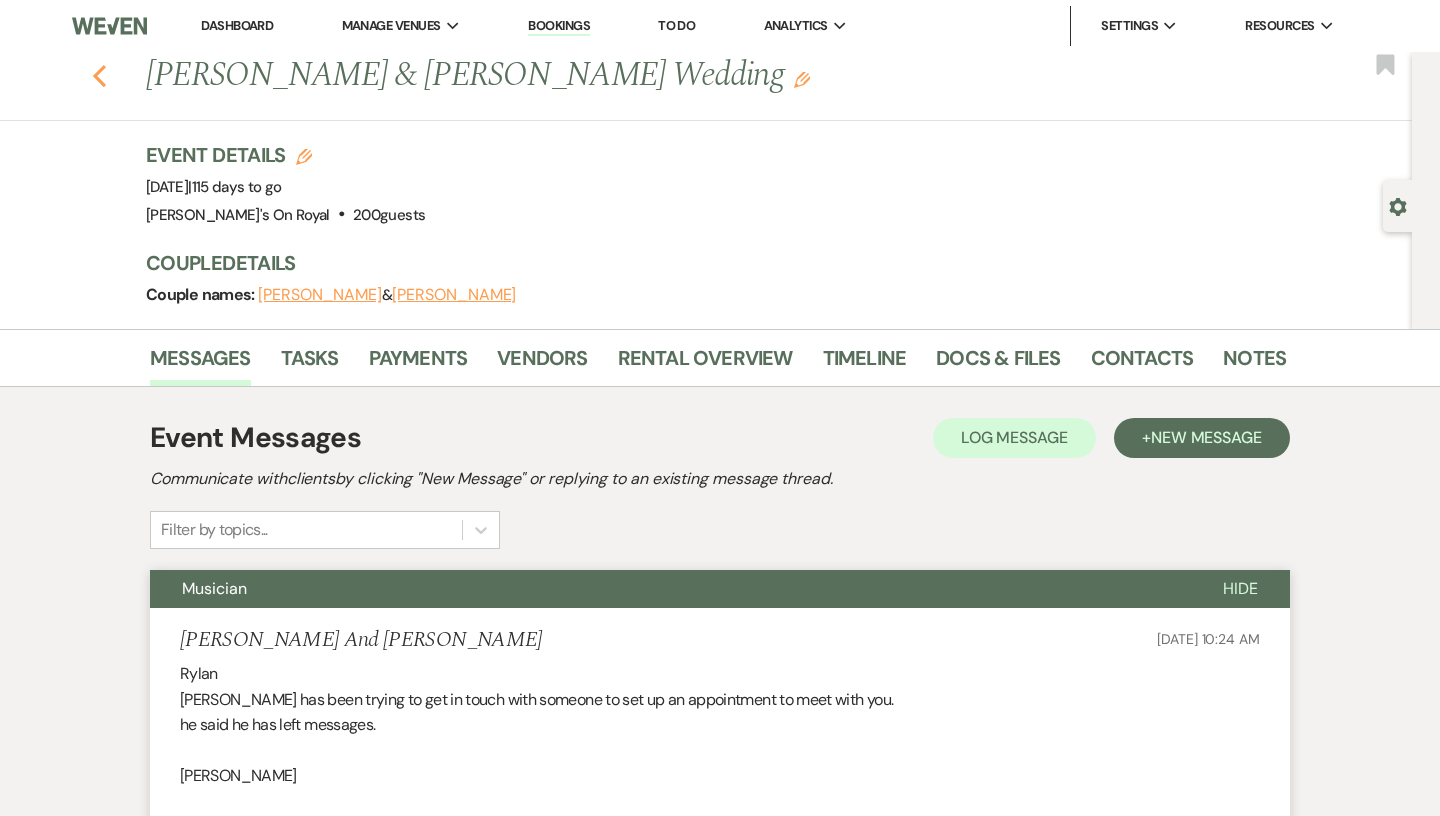 click 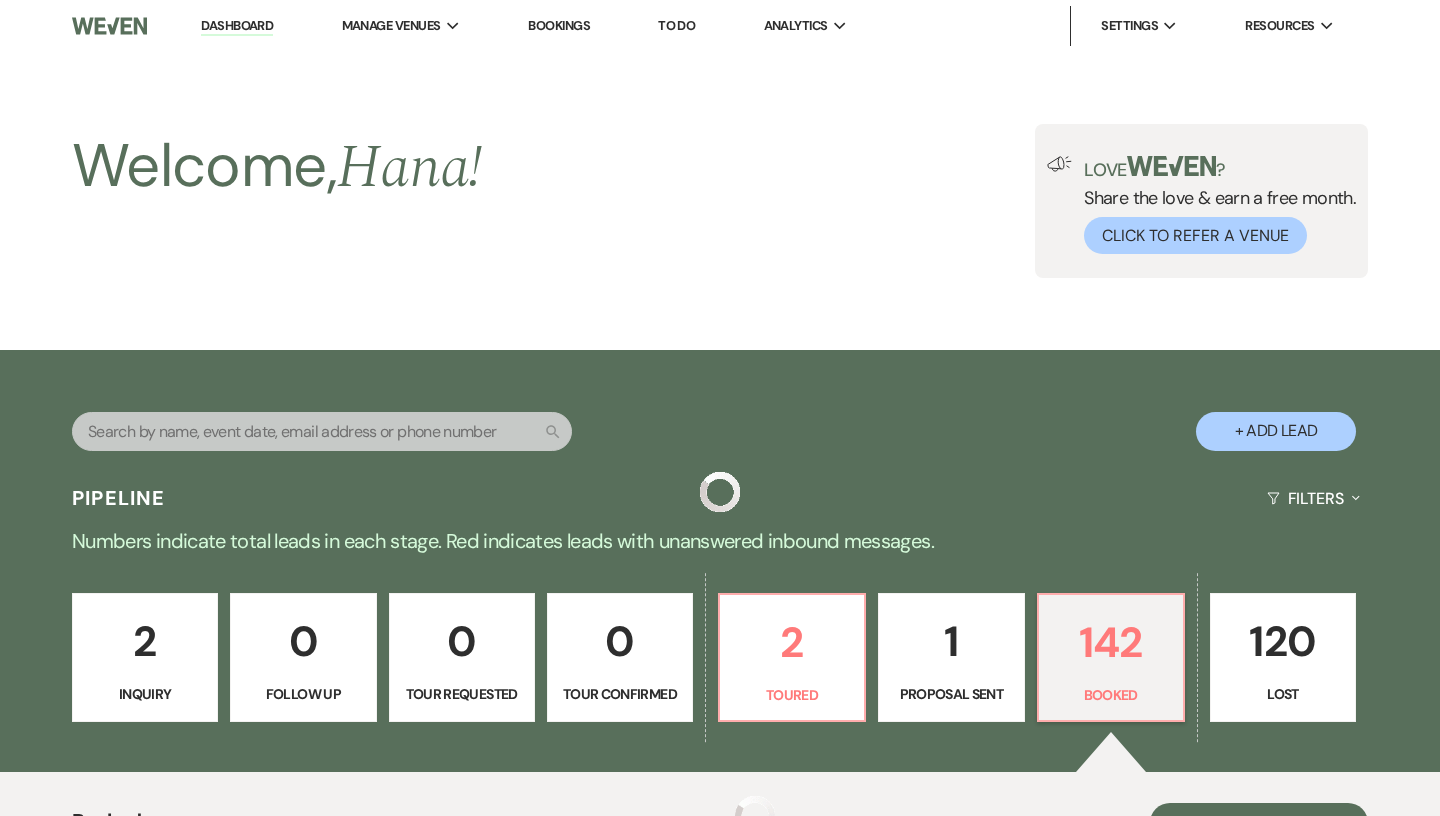 scroll, scrollTop: 538, scrollLeft: 0, axis: vertical 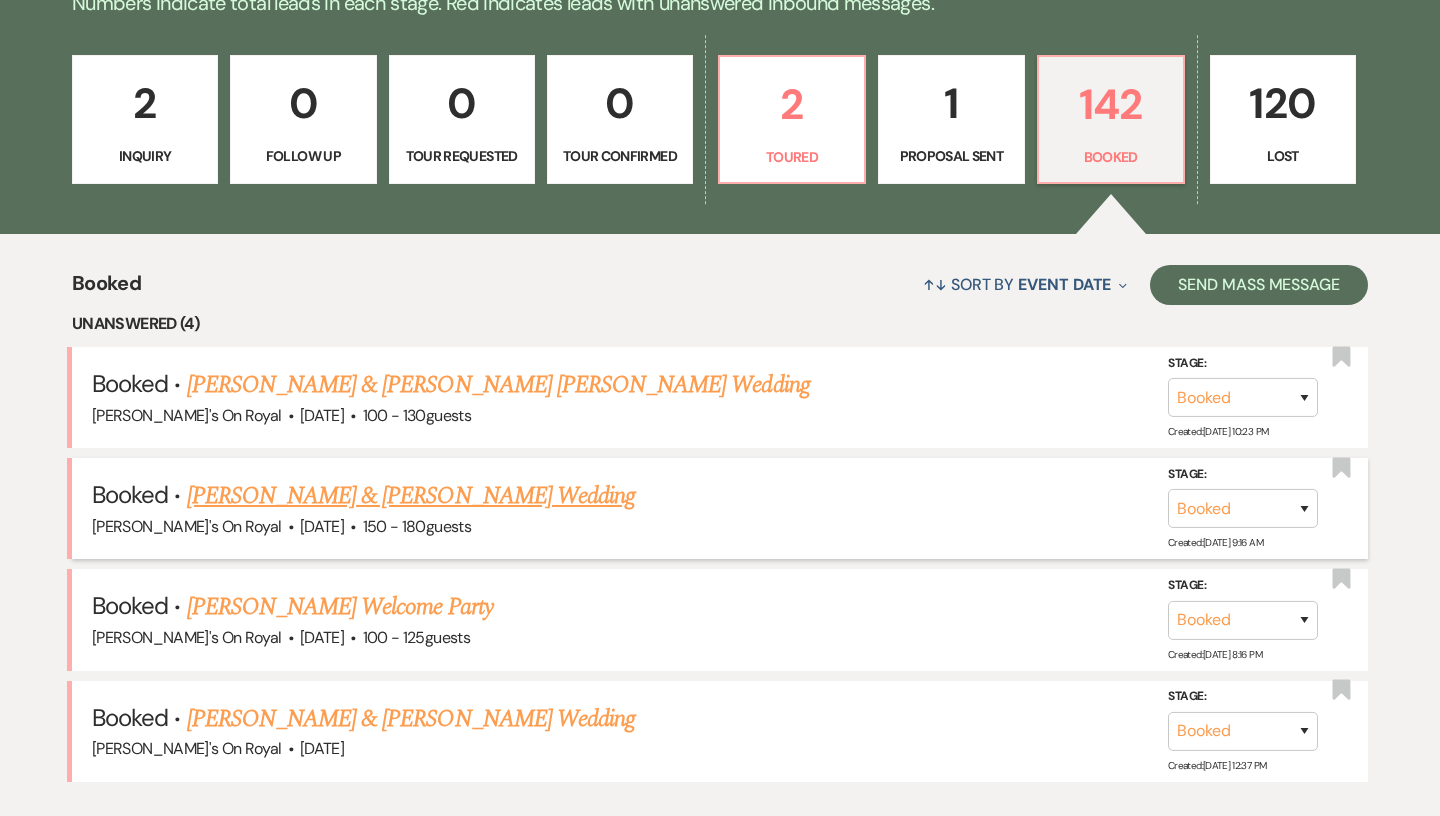 click on "[PERSON_NAME] & [PERSON_NAME] Wedding" at bounding box center (411, 496) 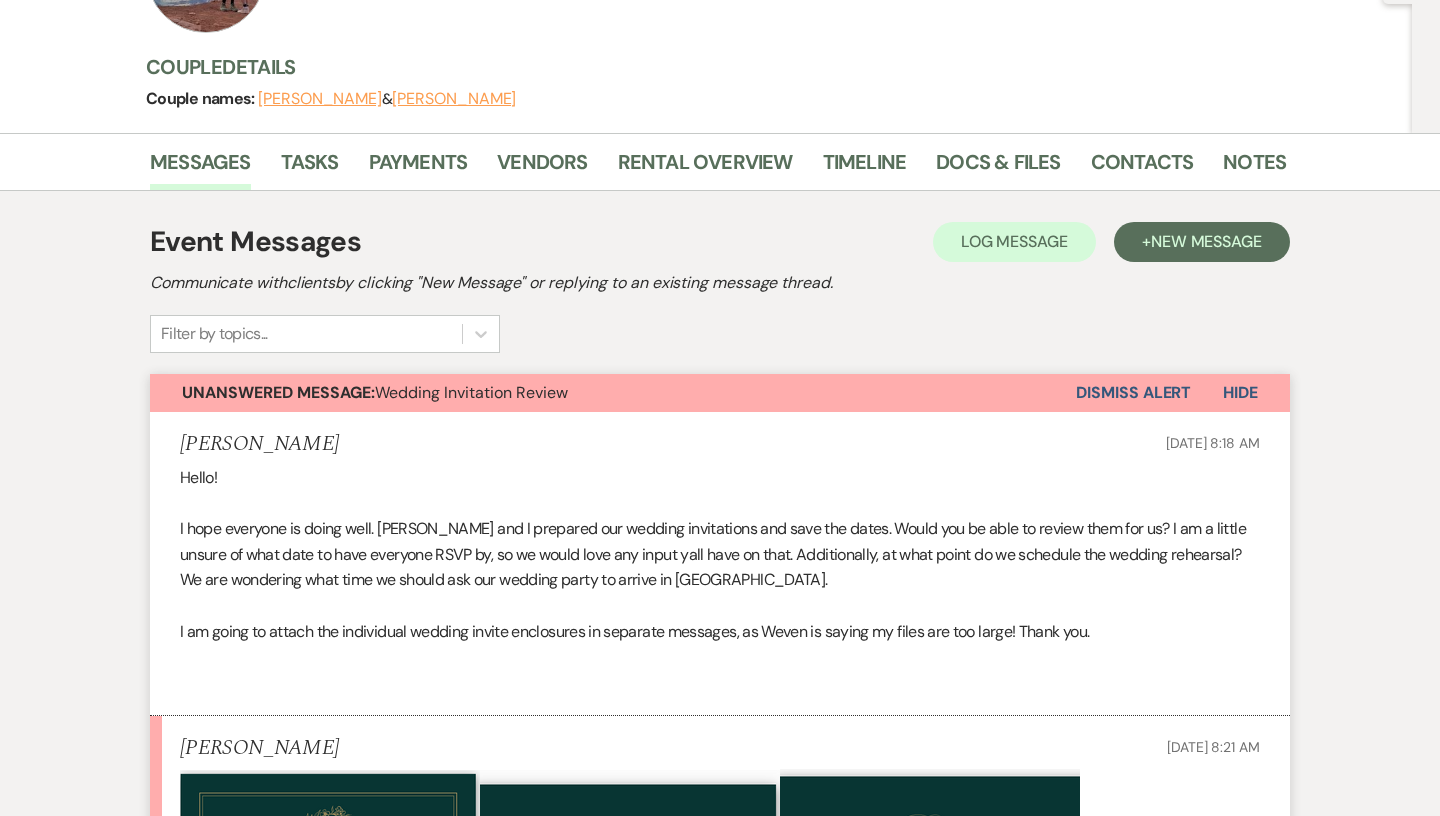 scroll, scrollTop: 0, scrollLeft: 0, axis: both 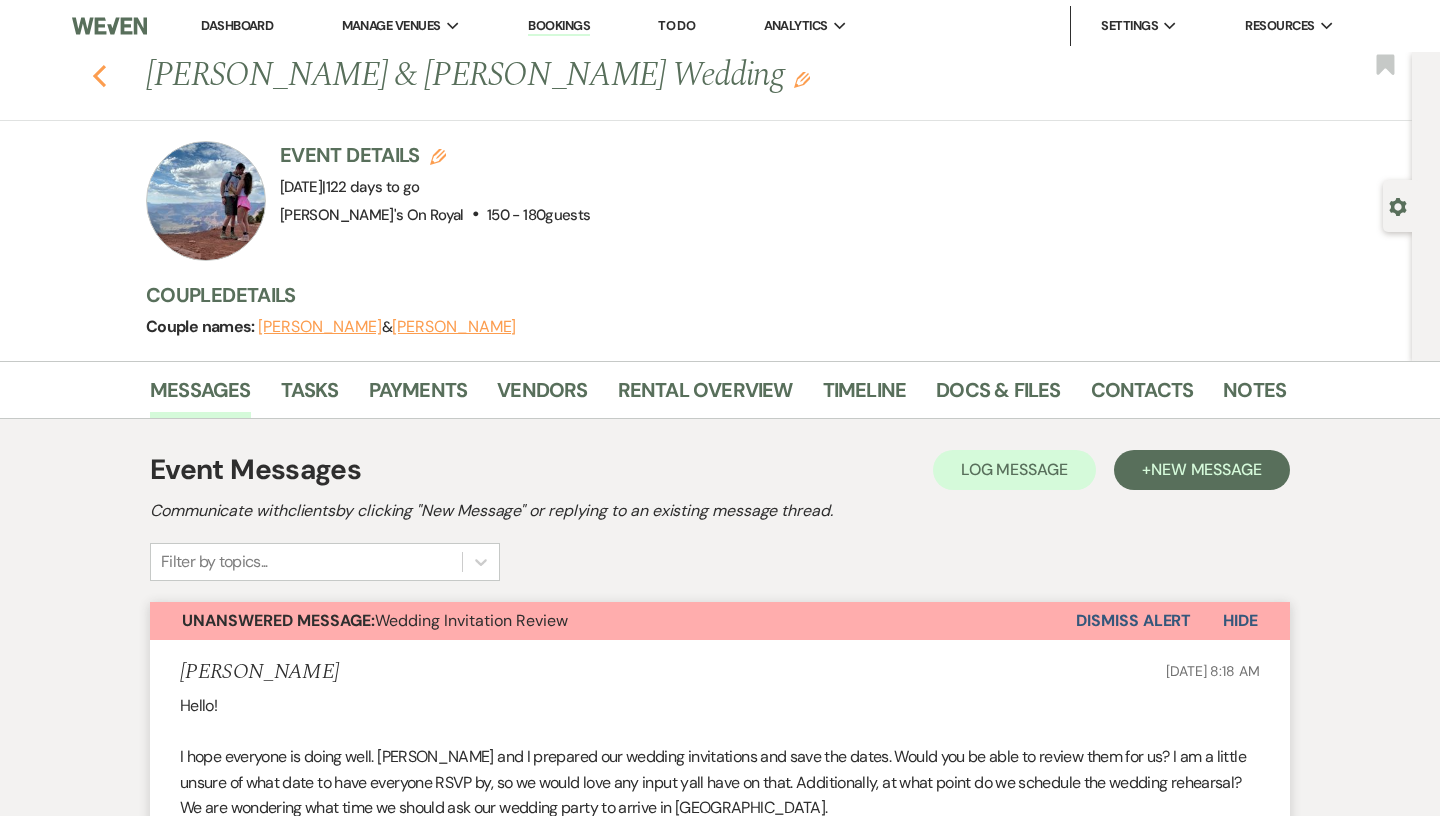 click on "Previous" 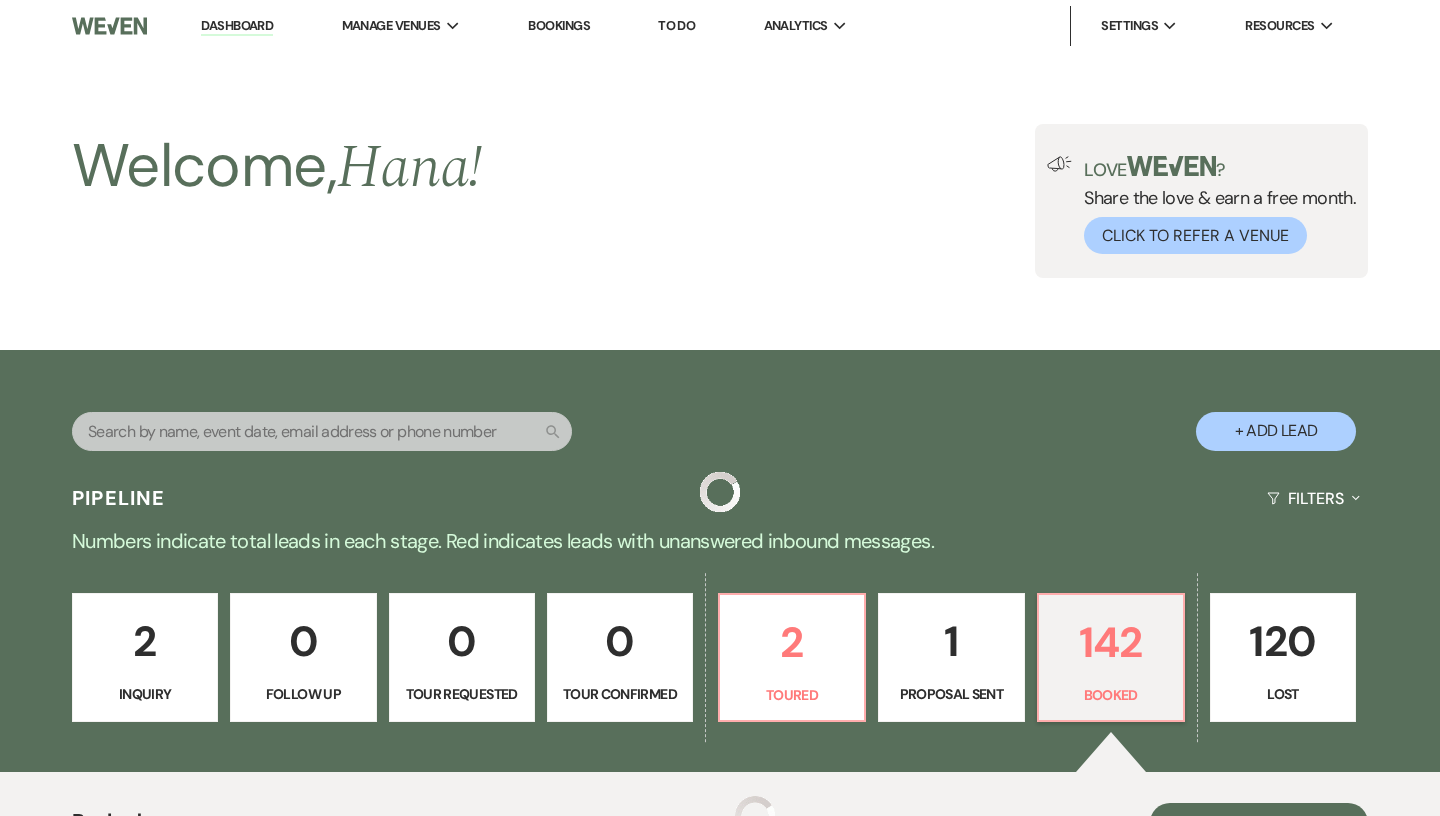 scroll, scrollTop: 538, scrollLeft: 0, axis: vertical 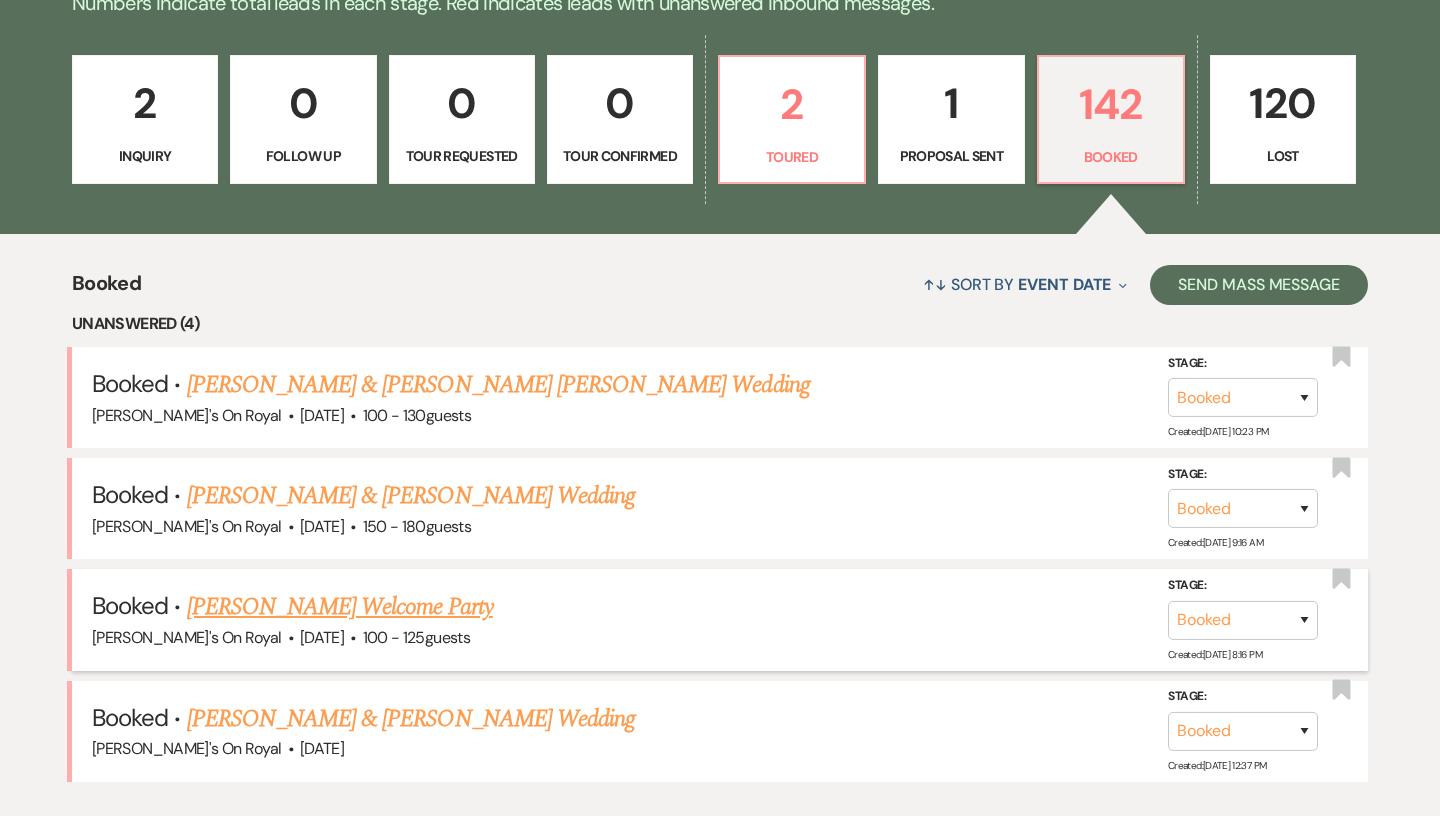 click on "[PERSON_NAME] Welcome Party" at bounding box center (340, 607) 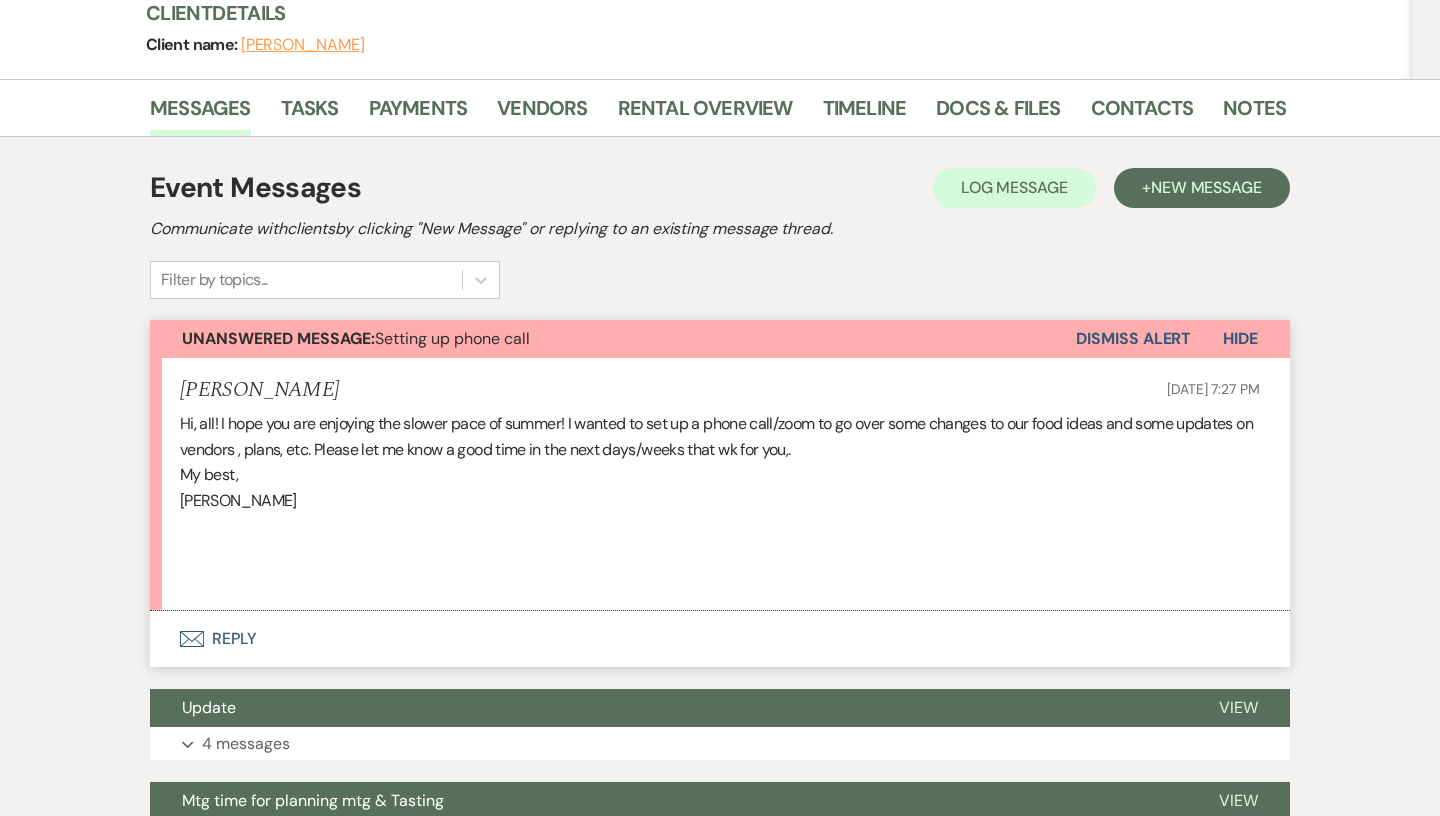 scroll, scrollTop: 252, scrollLeft: 0, axis: vertical 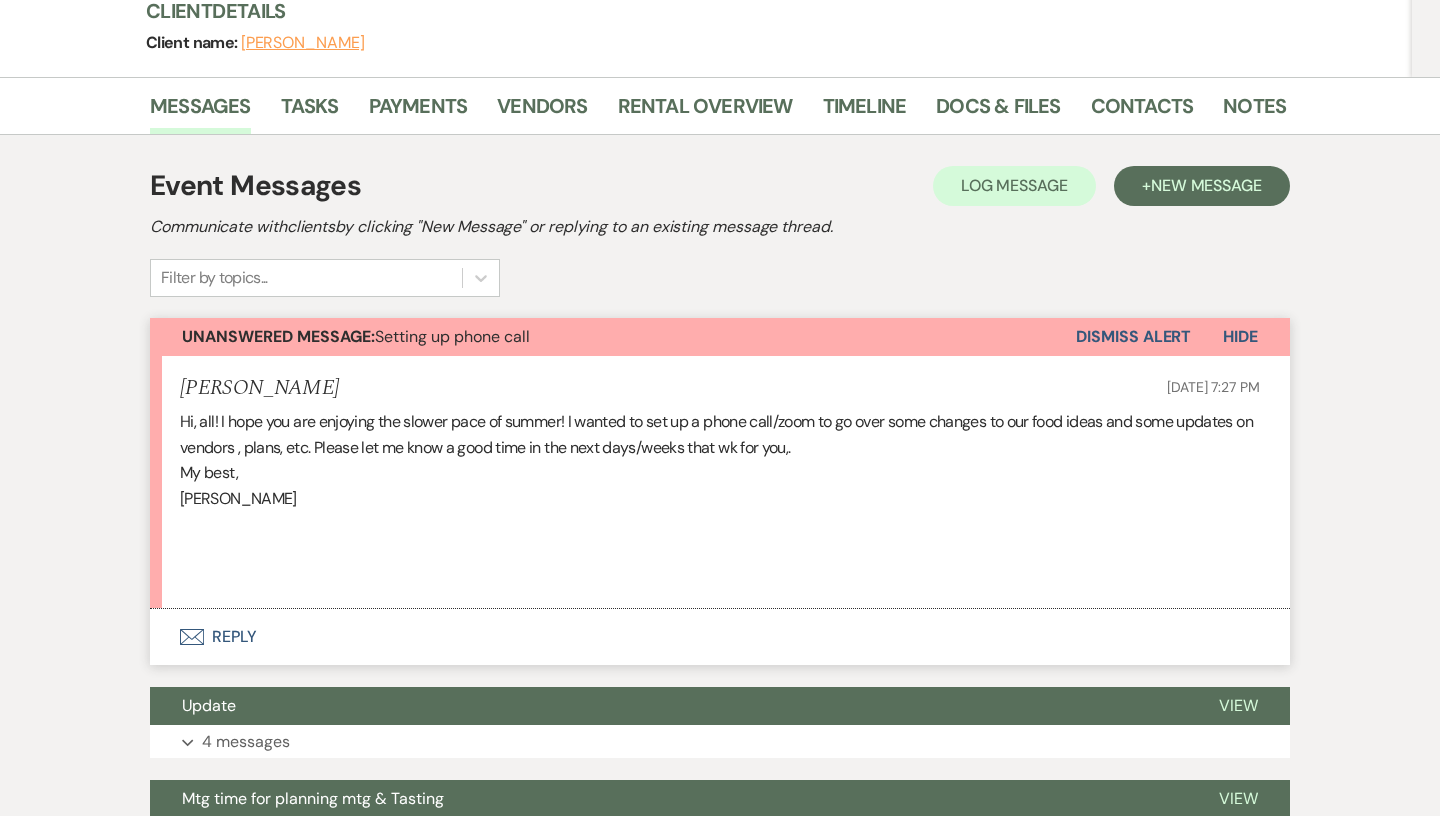 click on "Envelope Reply" at bounding box center [720, 637] 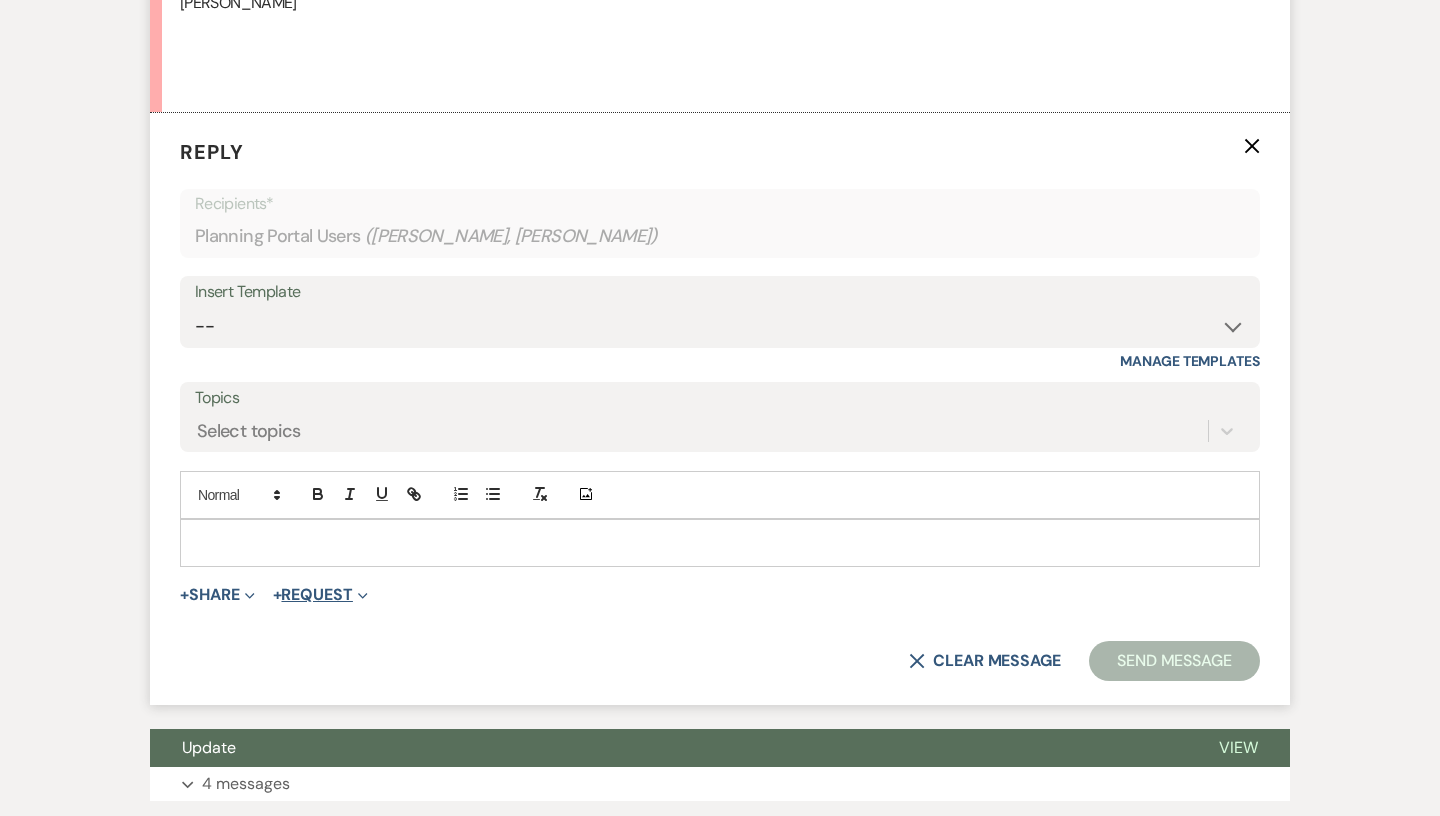 scroll, scrollTop: 749, scrollLeft: 0, axis: vertical 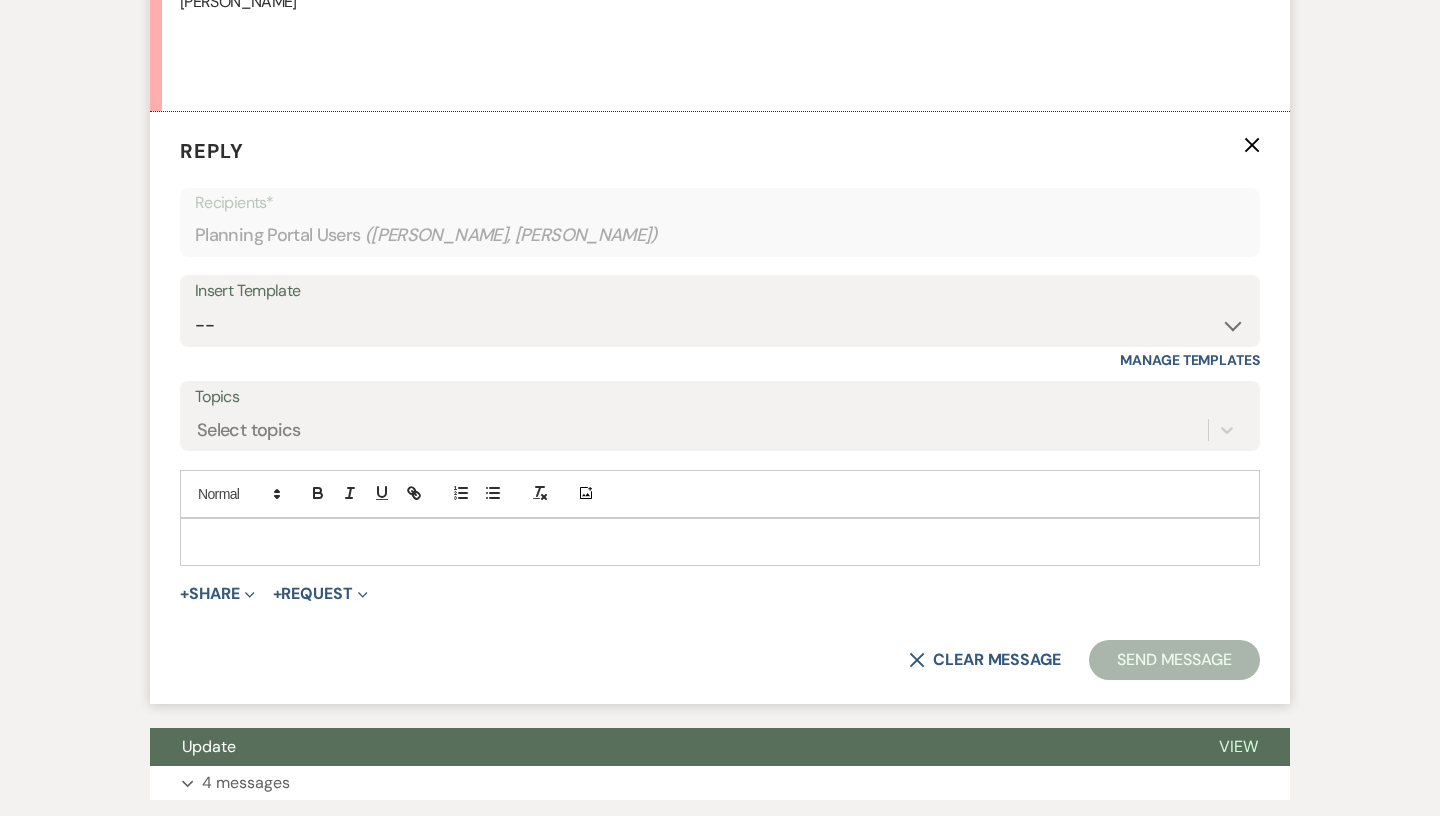 click at bounding box center [720, 542] 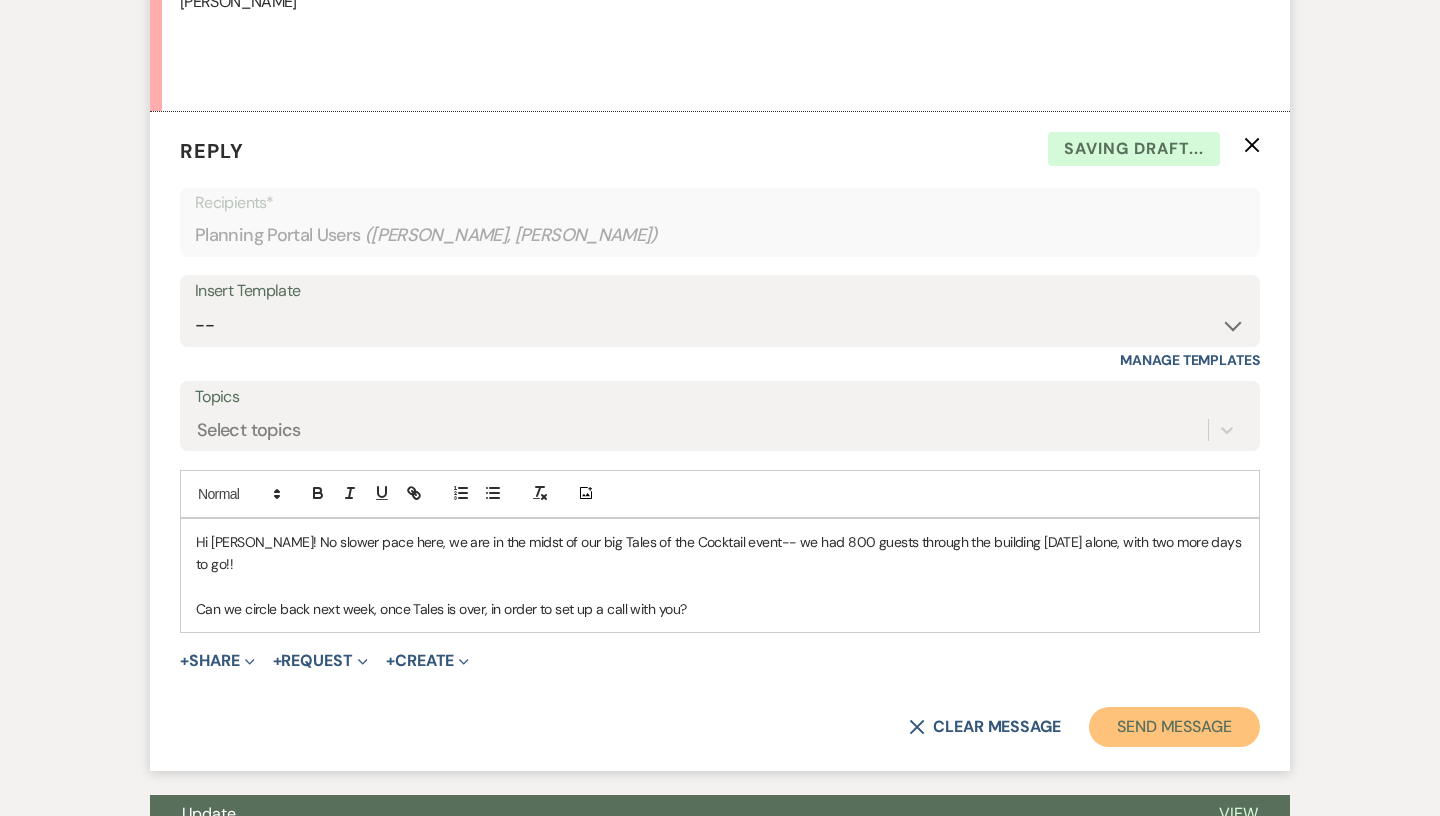 click on "Send Message" at bounding box center [1174, 727] 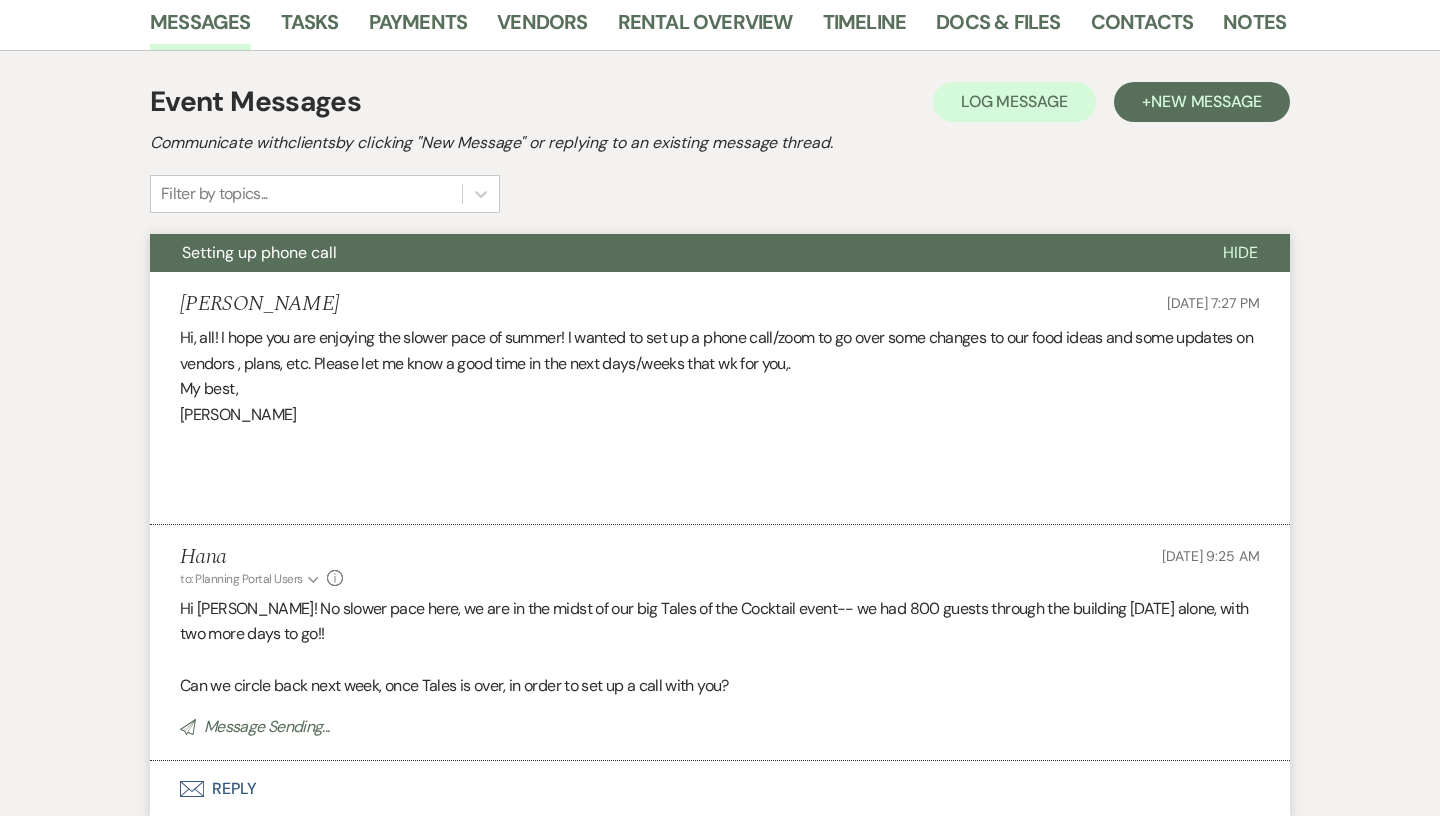 scroll, scrollTop: 0, scrollLeft: 0, axis: both 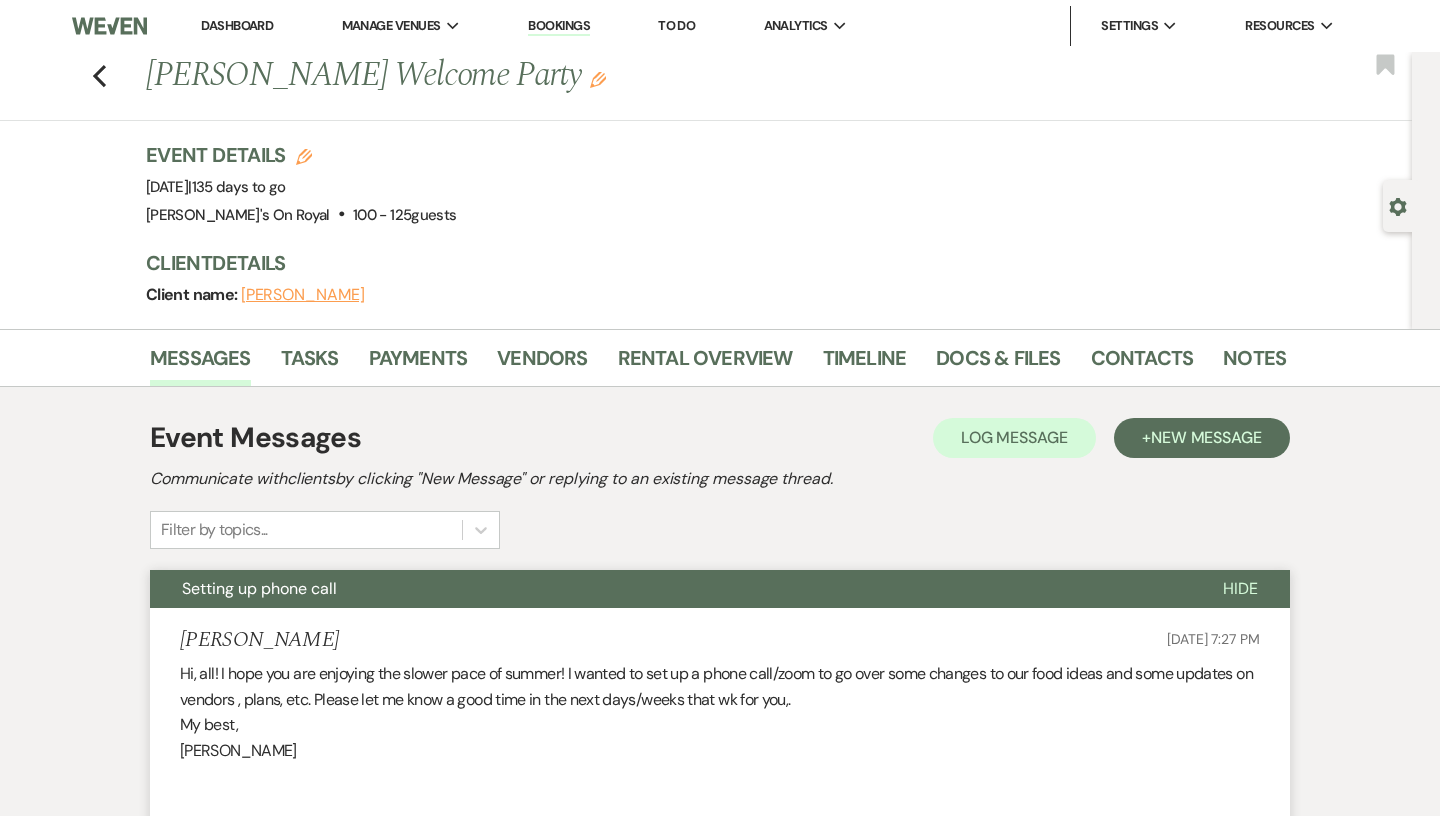 click on "Dashboard" at bounding box center (237, 25) 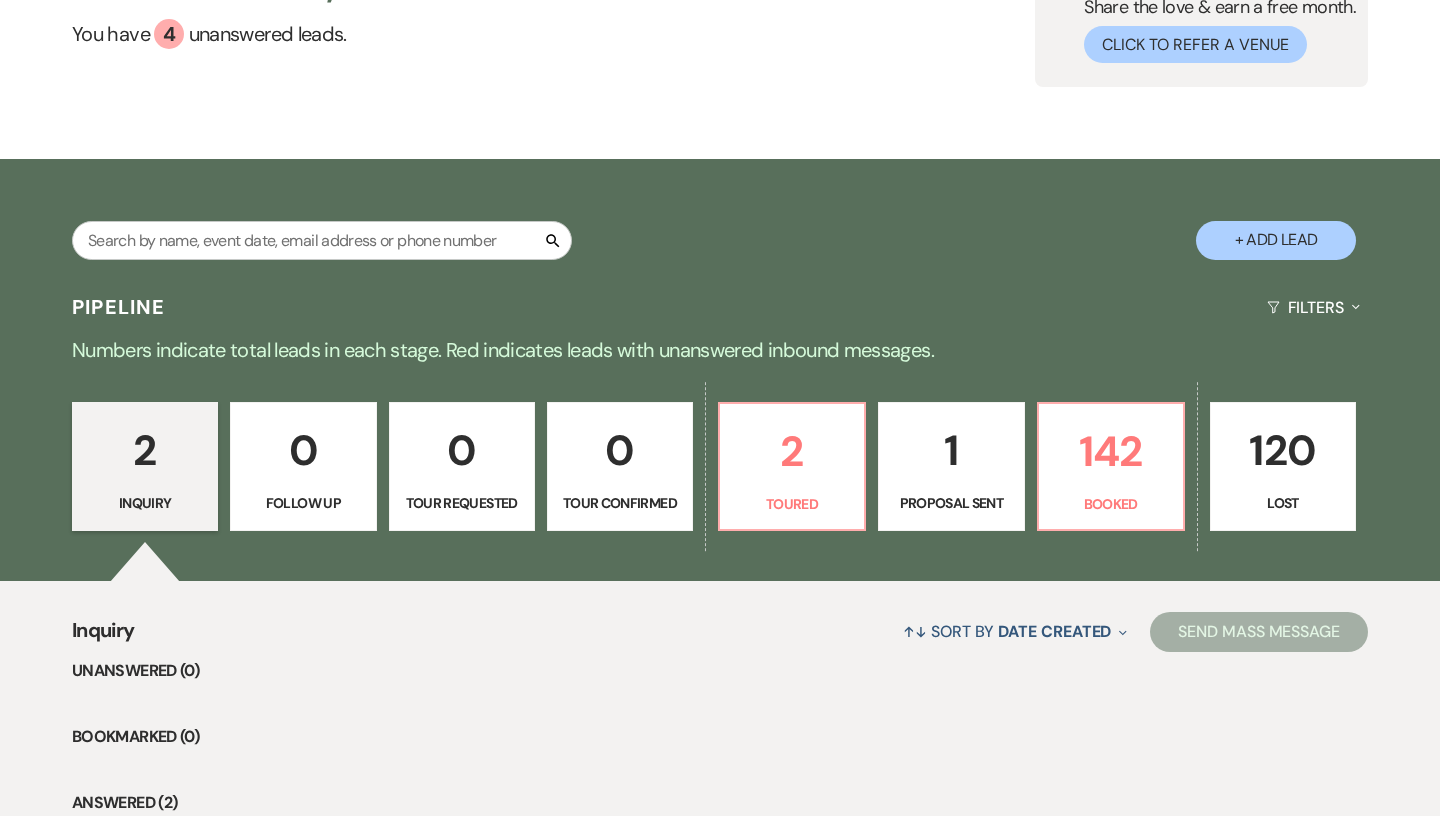 scroll, scrollTop: 192, scrollLeft: 0, axis: vertical 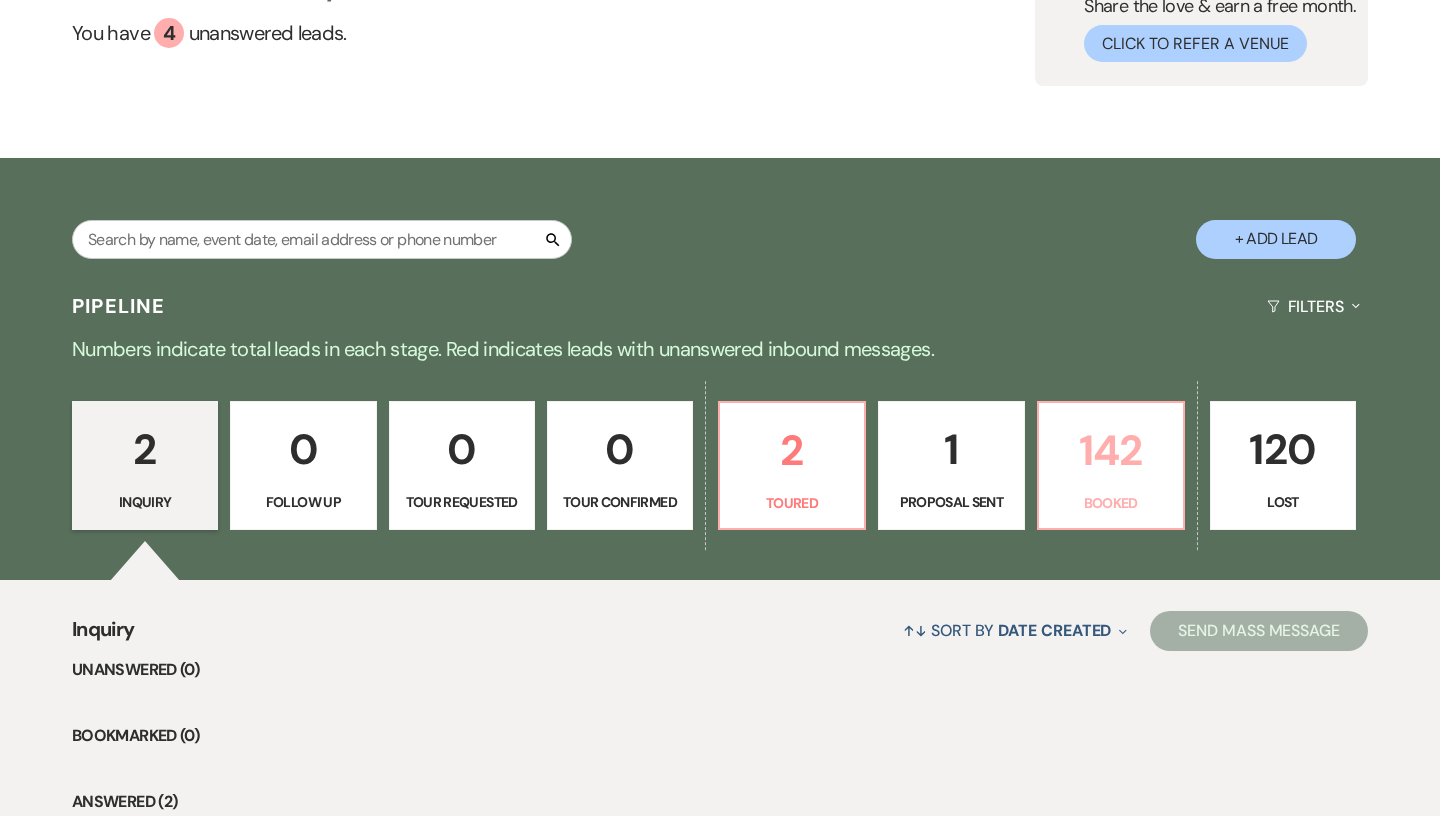 click on "142" at bounding box center [1111, 450] 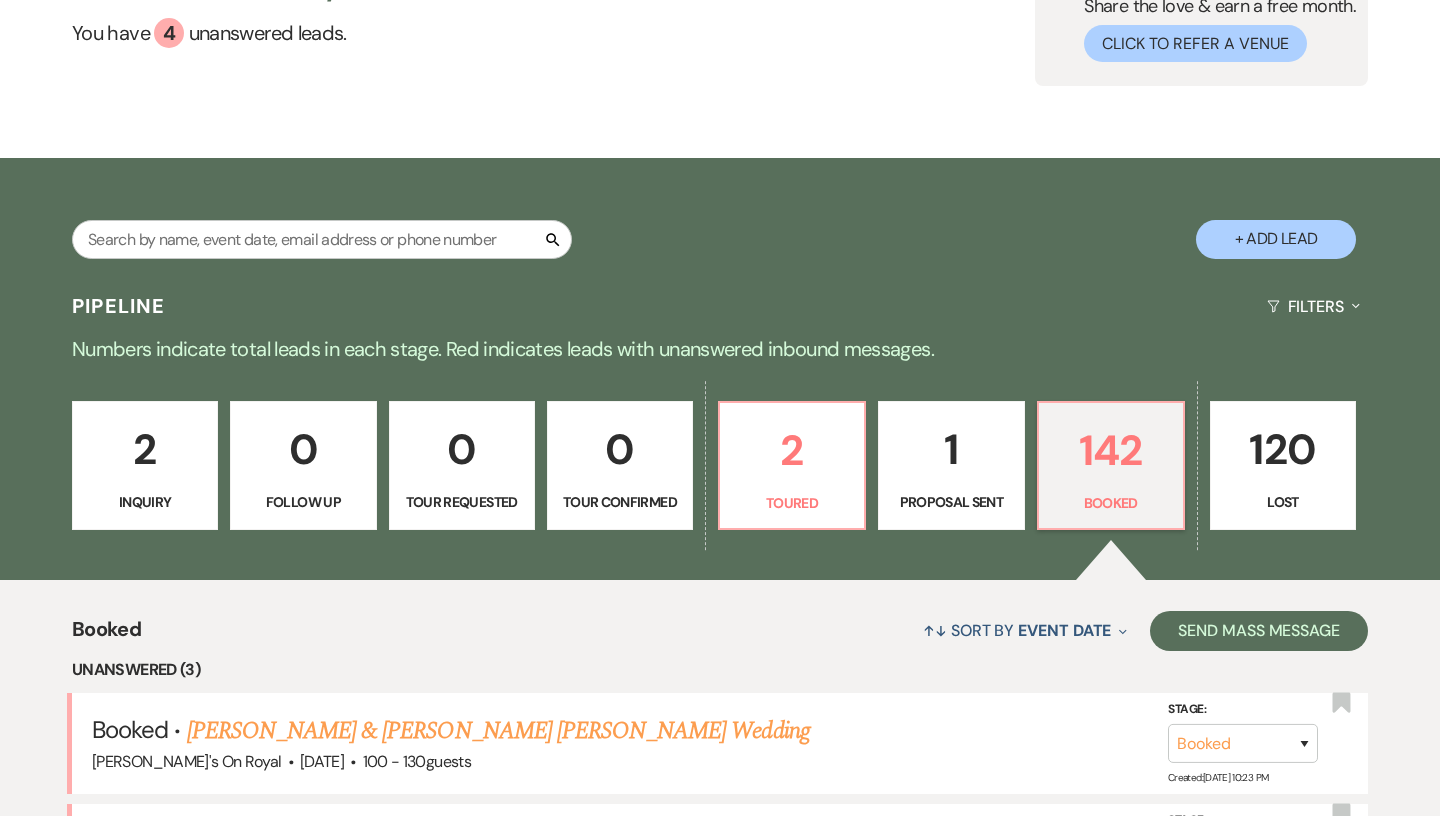 scroll, scrollTop: 607, scrollLeft: 0, axis: vertical 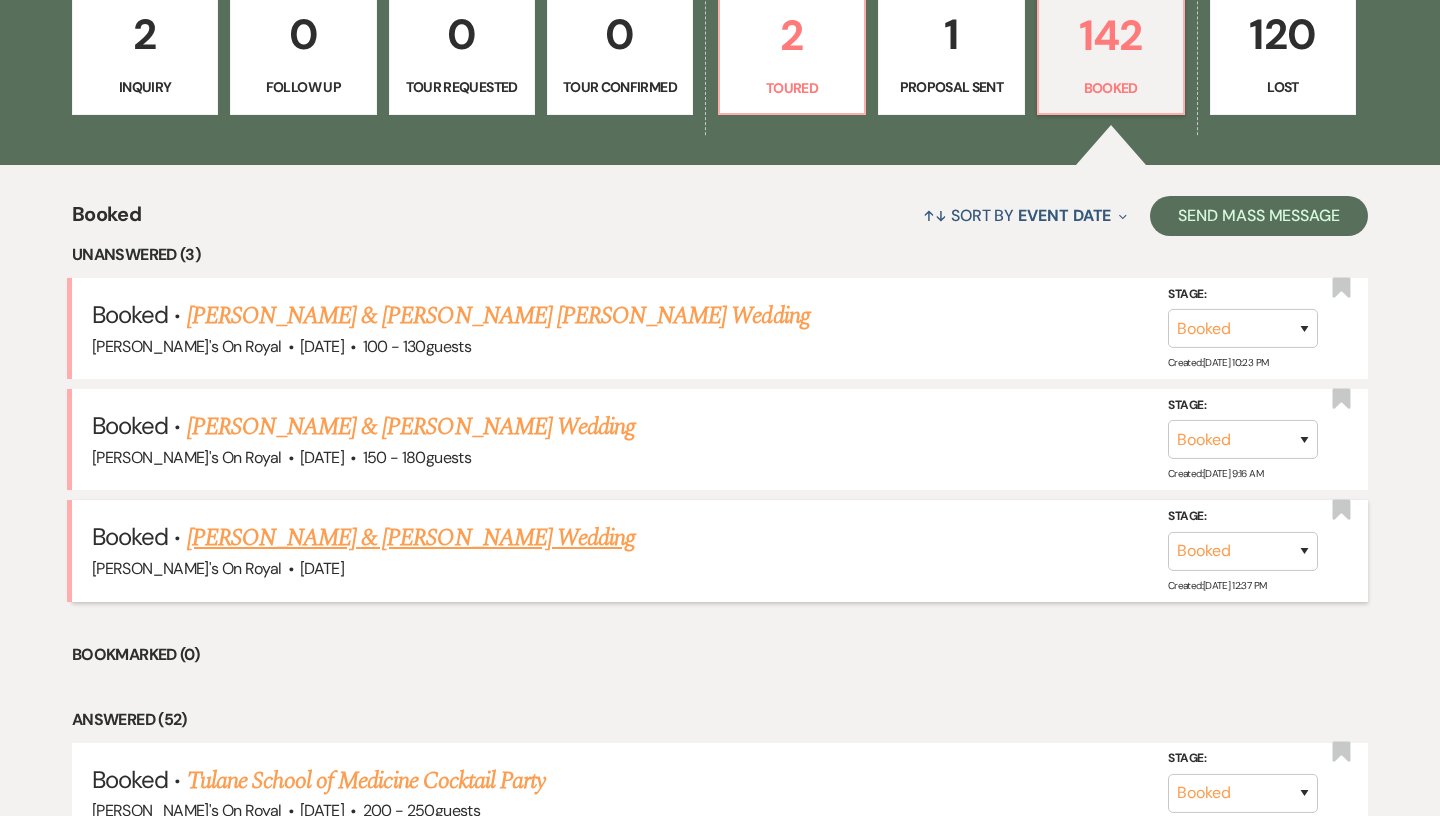 click on "[PERSON_NAME] & [PERSON_NAME] Wedding" at bounding box center (411, 538) 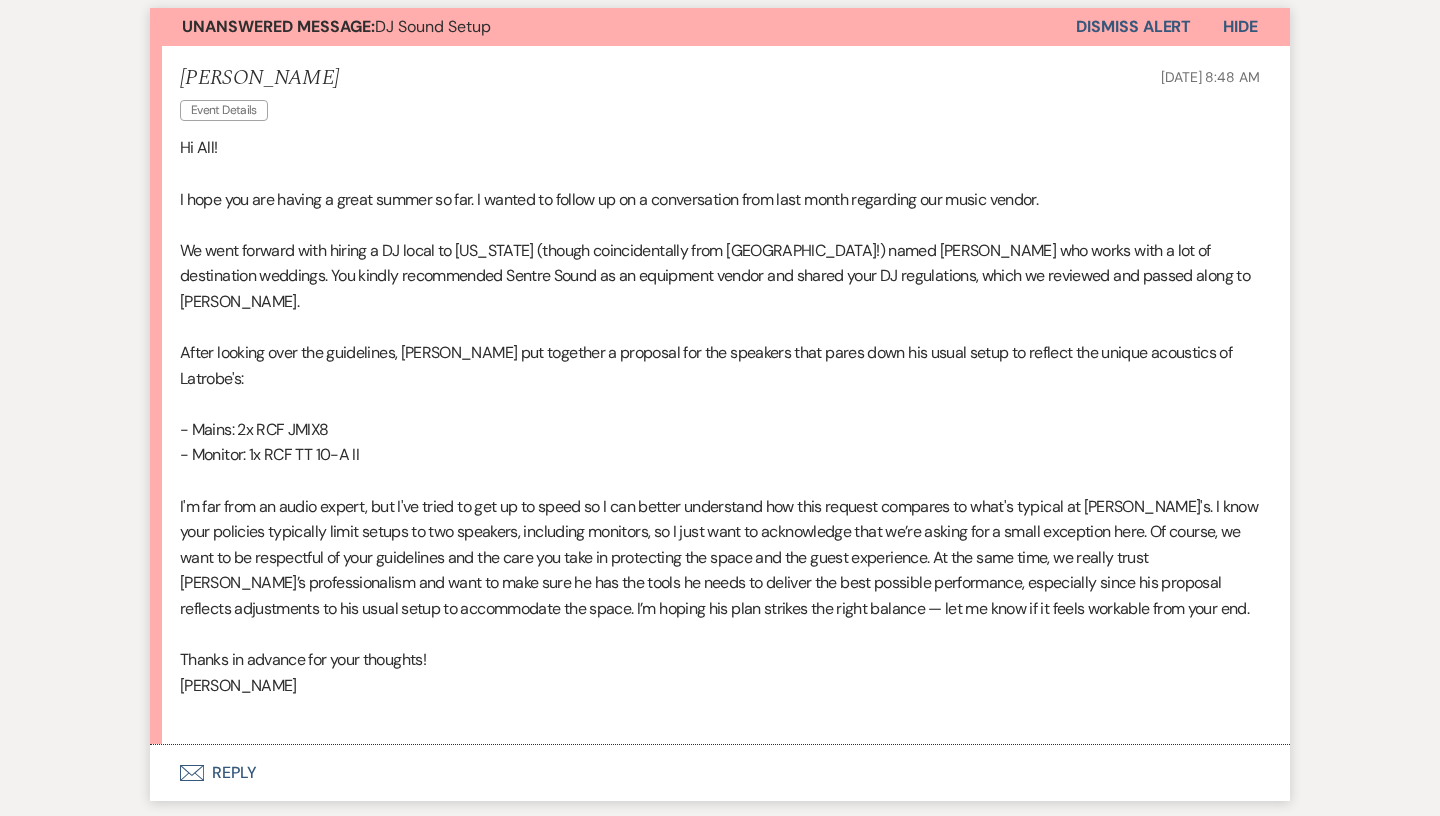 scroll, scrollTop: 563, scrollLeft: 0, axis: vertical 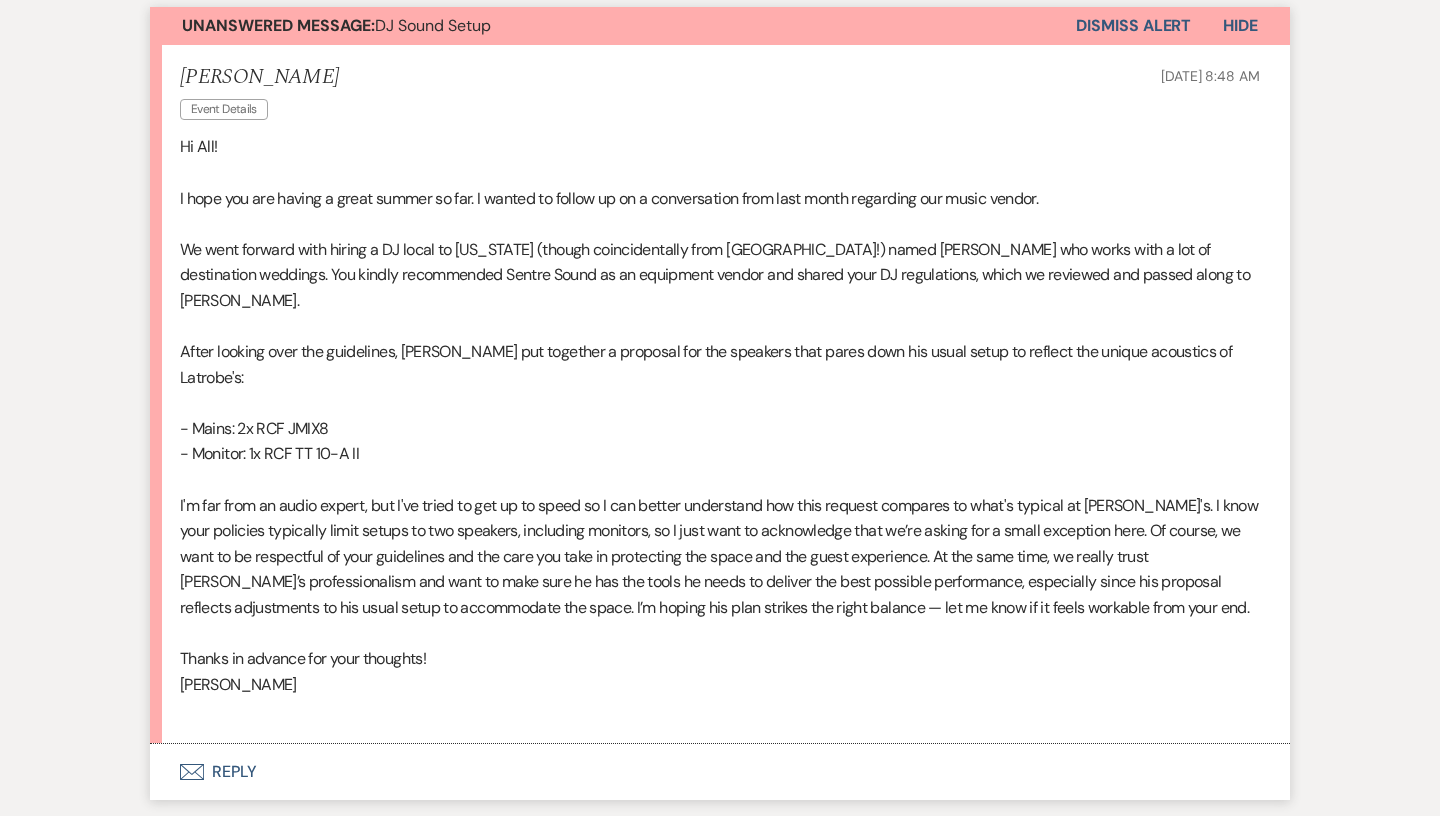 click on "Envelope Reply" at bounding box center (720, 772) 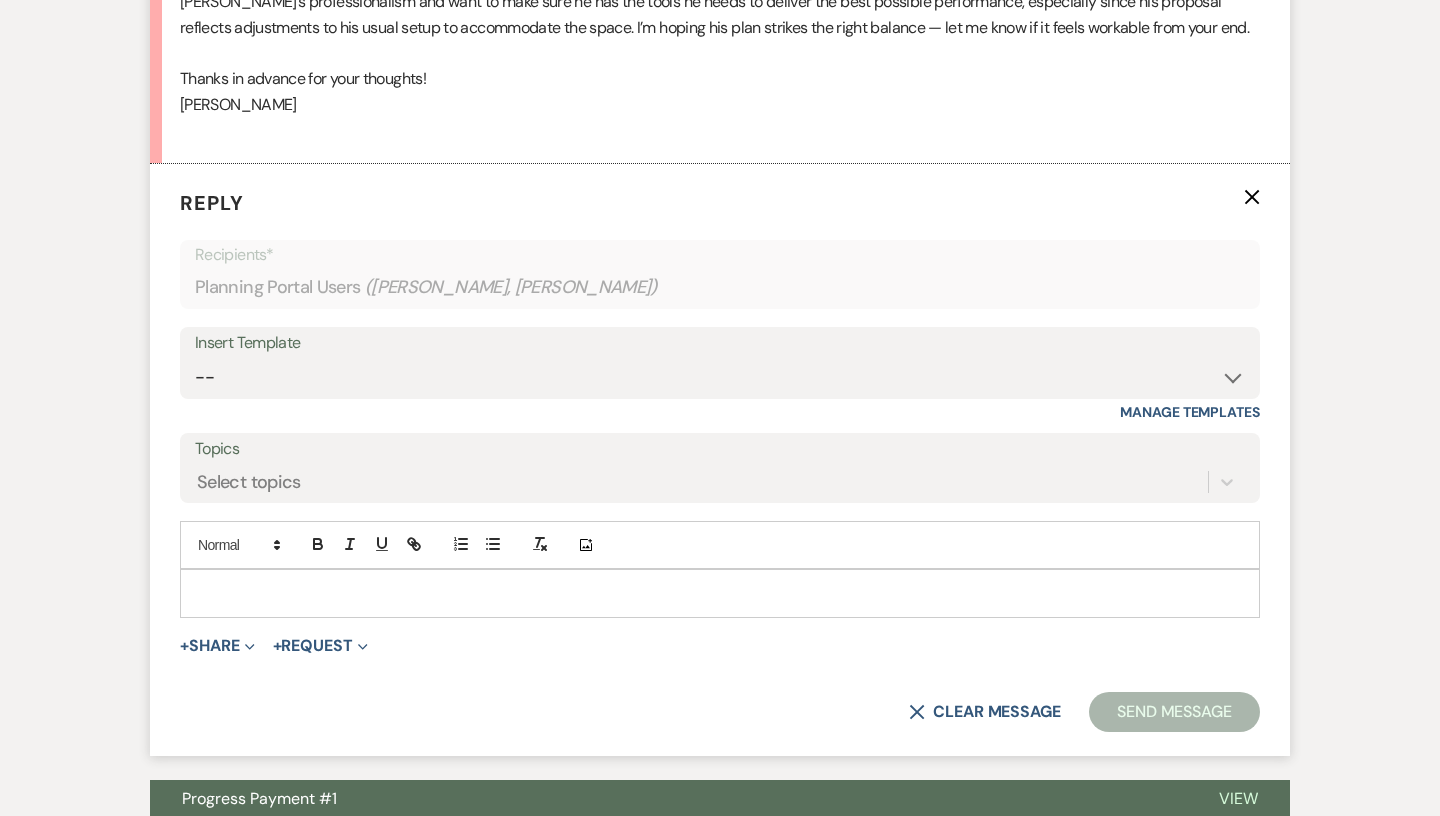 scroll, scrollTop: 1144, scrollLeft: 0, axis: vertical 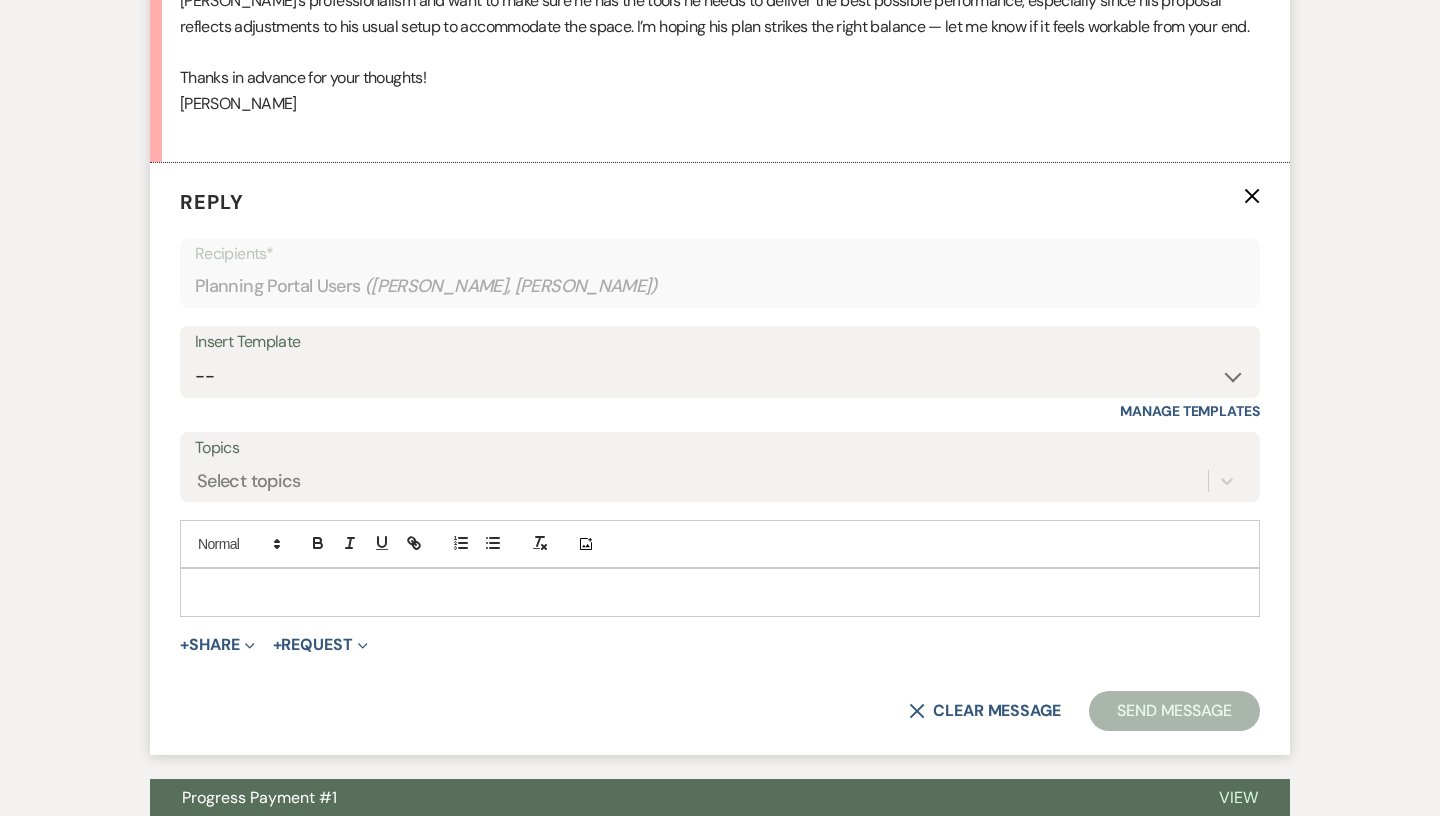 click at bounding box center [720, 592] 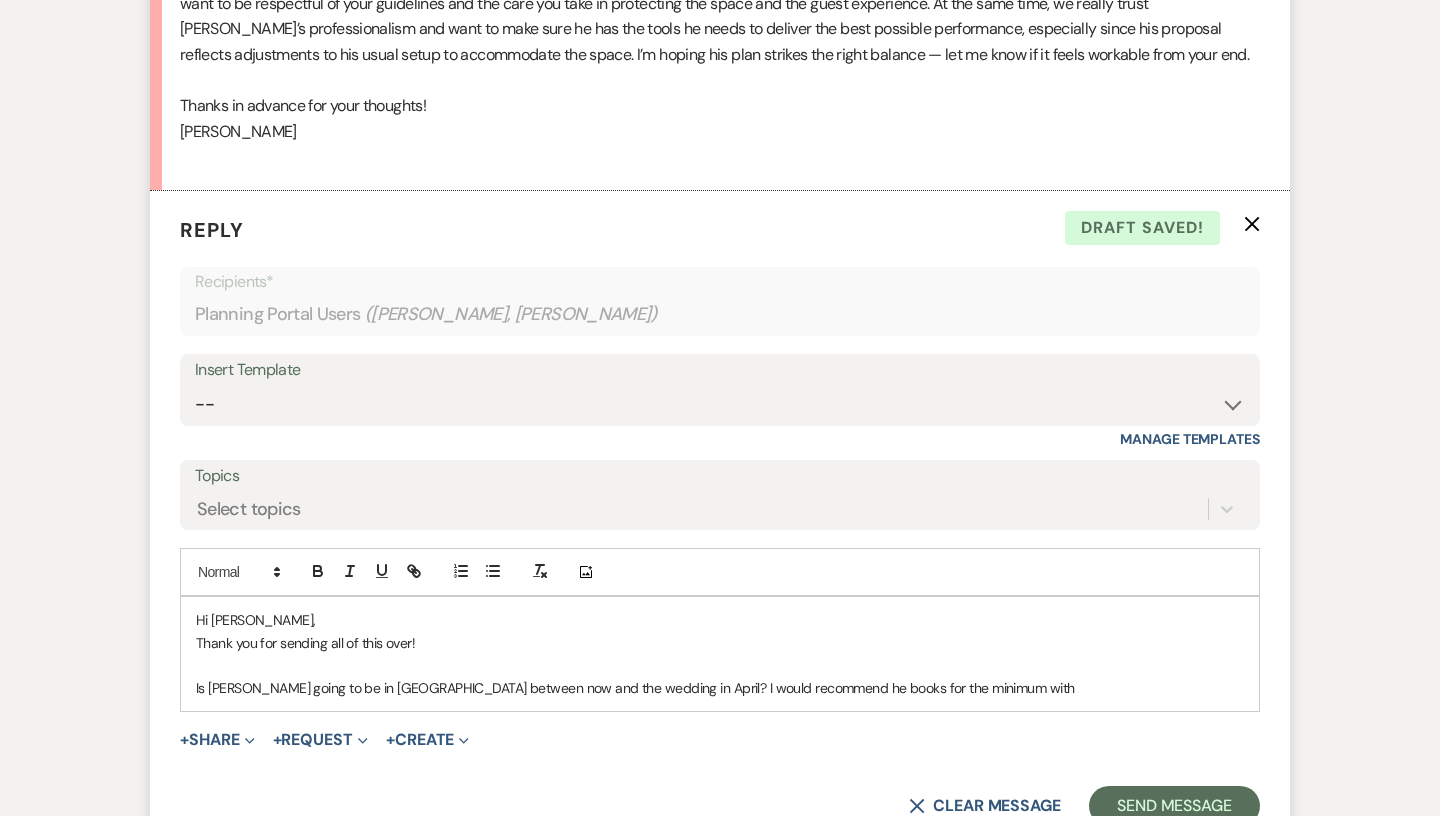scroll, scrollTop: 1119, scrollLeft: 0, axis: vertical 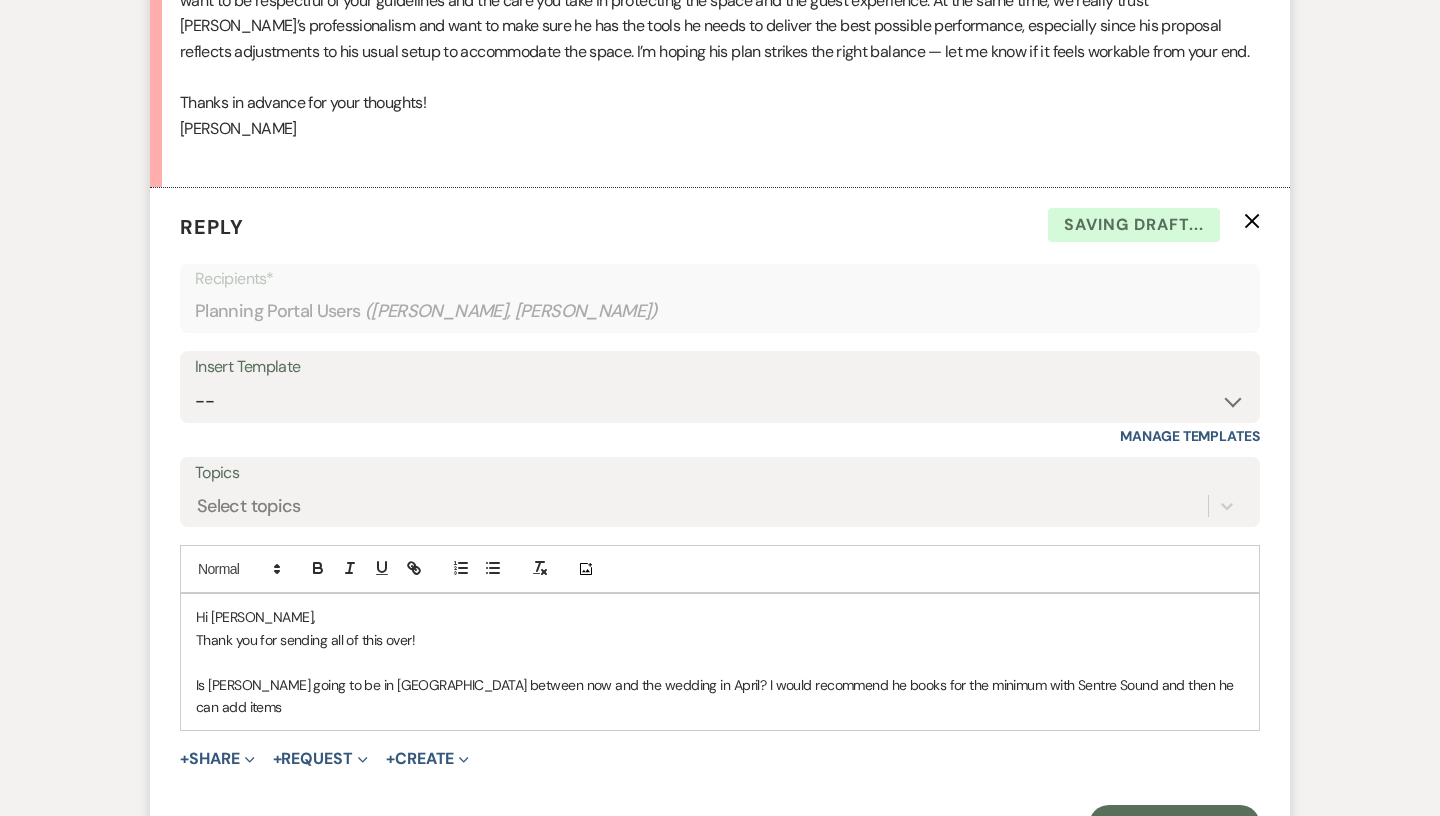 click on "Is [PERSON_NAME] going to be in [GEOGRAPHIC_DATA] between now and the wedding in April? I would recommend he books for the minimum with Sentre Sound and then he can add items" at bounding box center [720, 696] 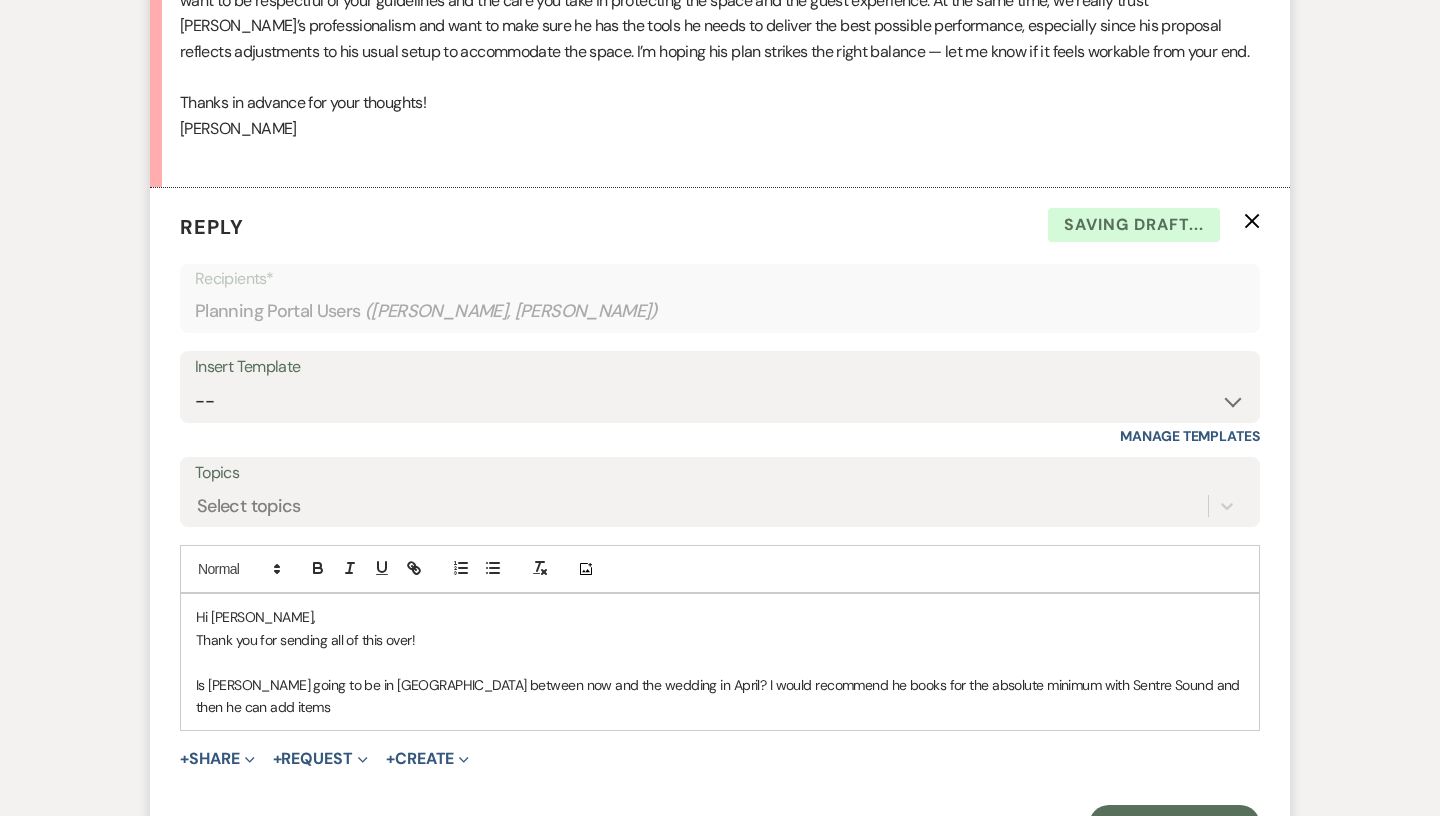 click on "Is [PERSON_NAME] going to be in [GEOGRAPHIC_DATA] between now and the wedding in April? I would recommend he books for the absolute minimum with Sentre Sound and then he can add items" at bounding box center [720, 696] 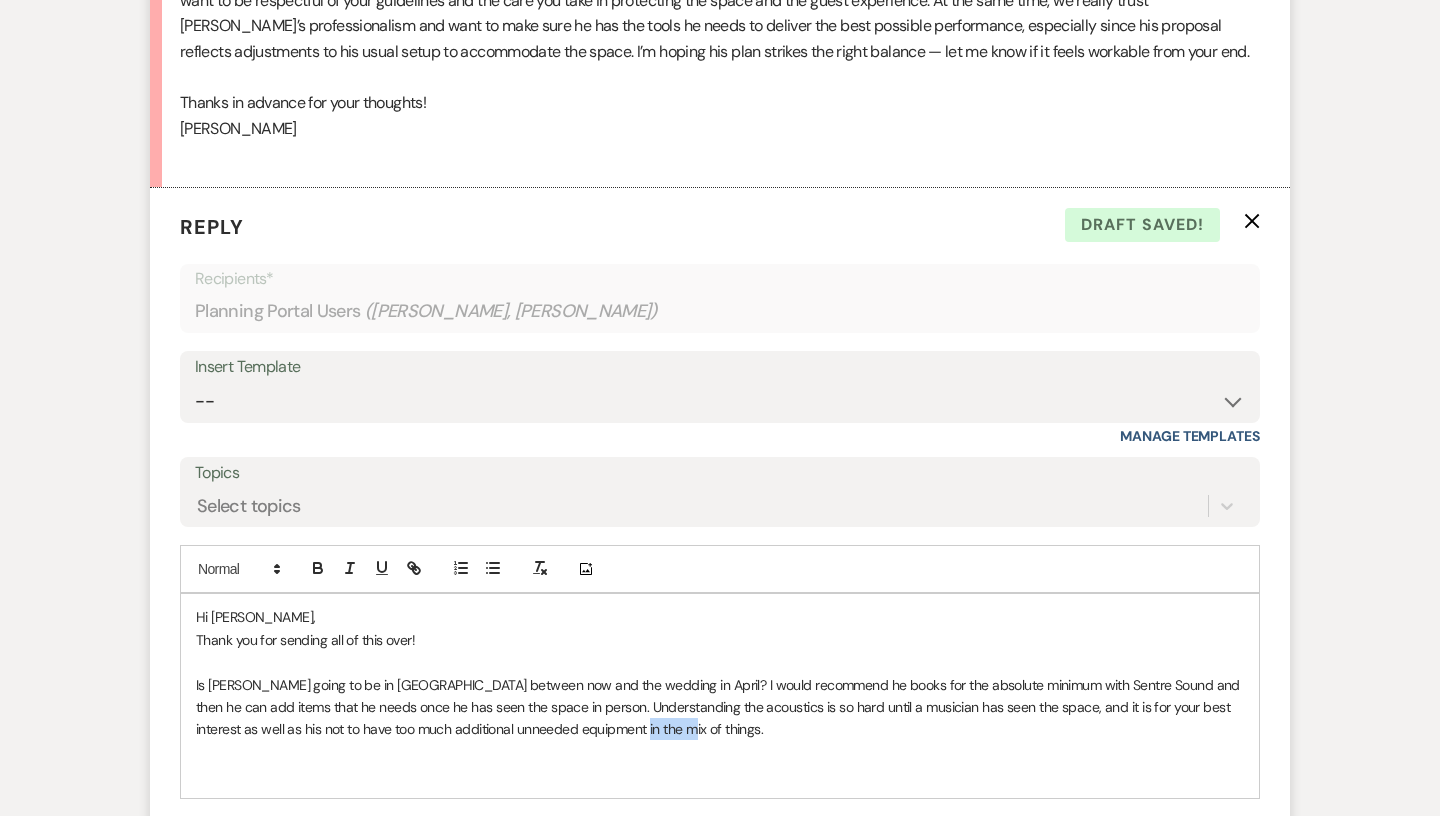 drag, startPoint x: 670, startPoint y: 680, endPoint x: 618, endPoint y: 680, distance: 52 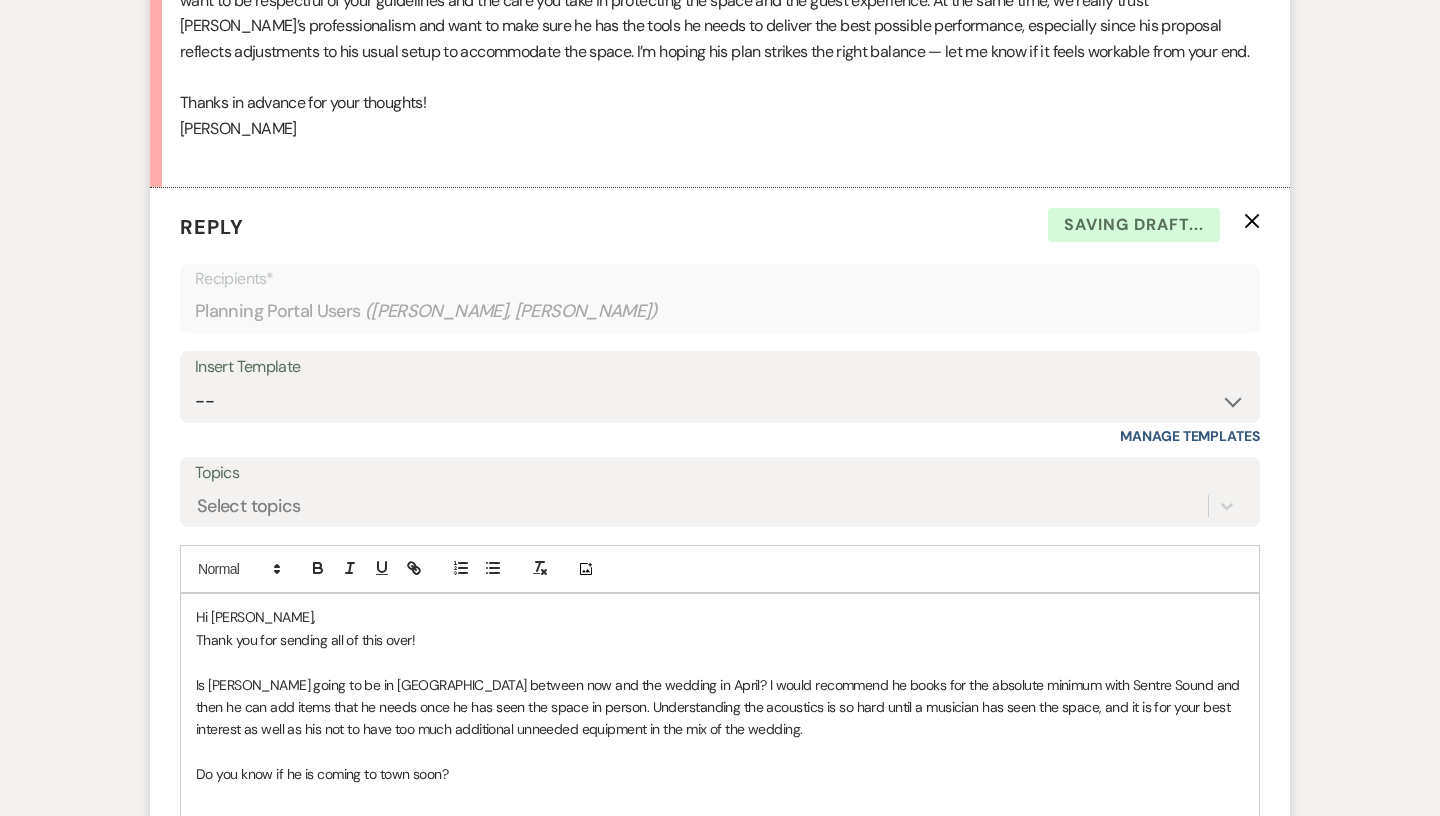 click at bounding box center [720, 797] 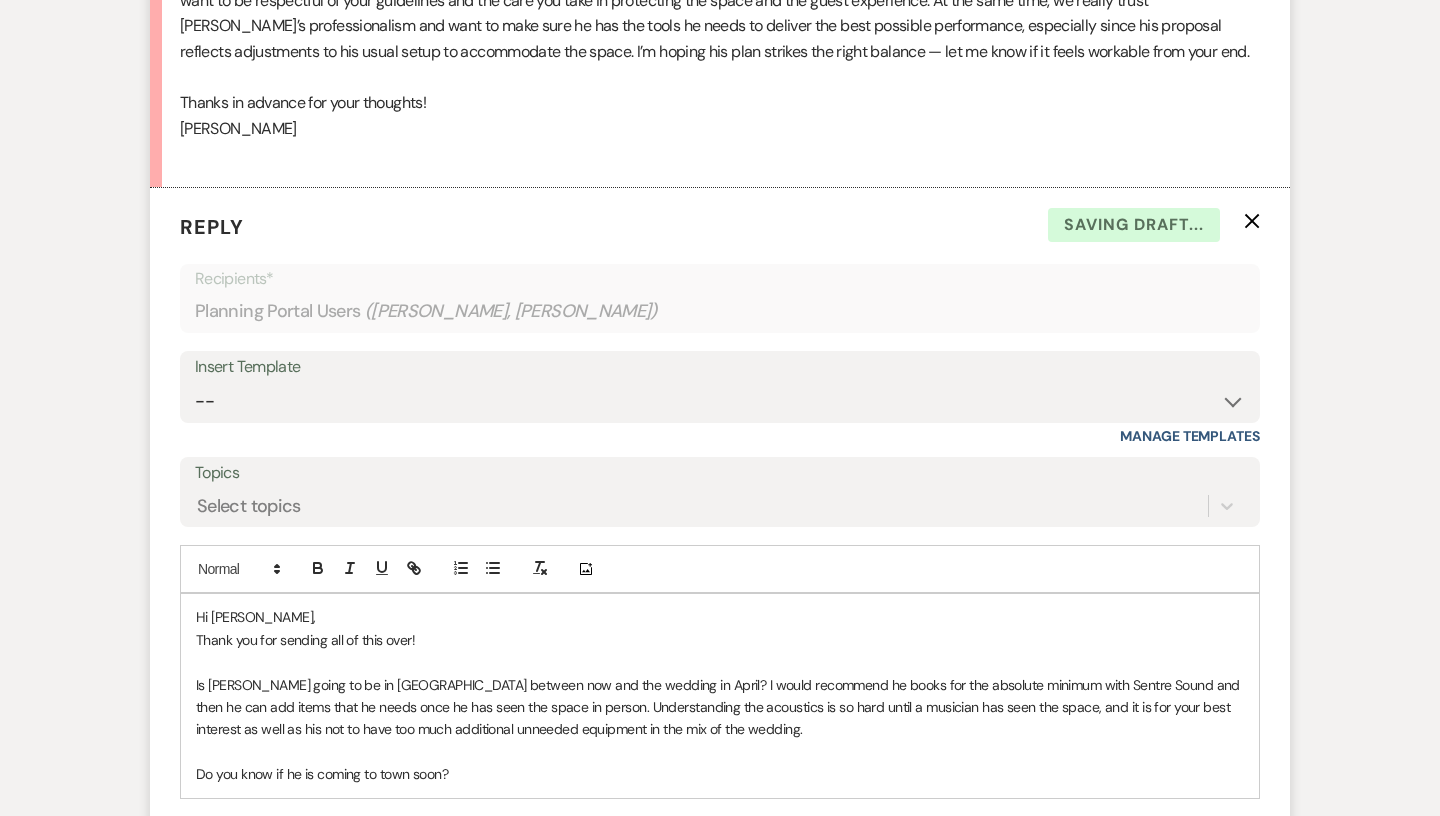 scroll, scrollTop: 1347, scrollLeft: 0, axis: vertical 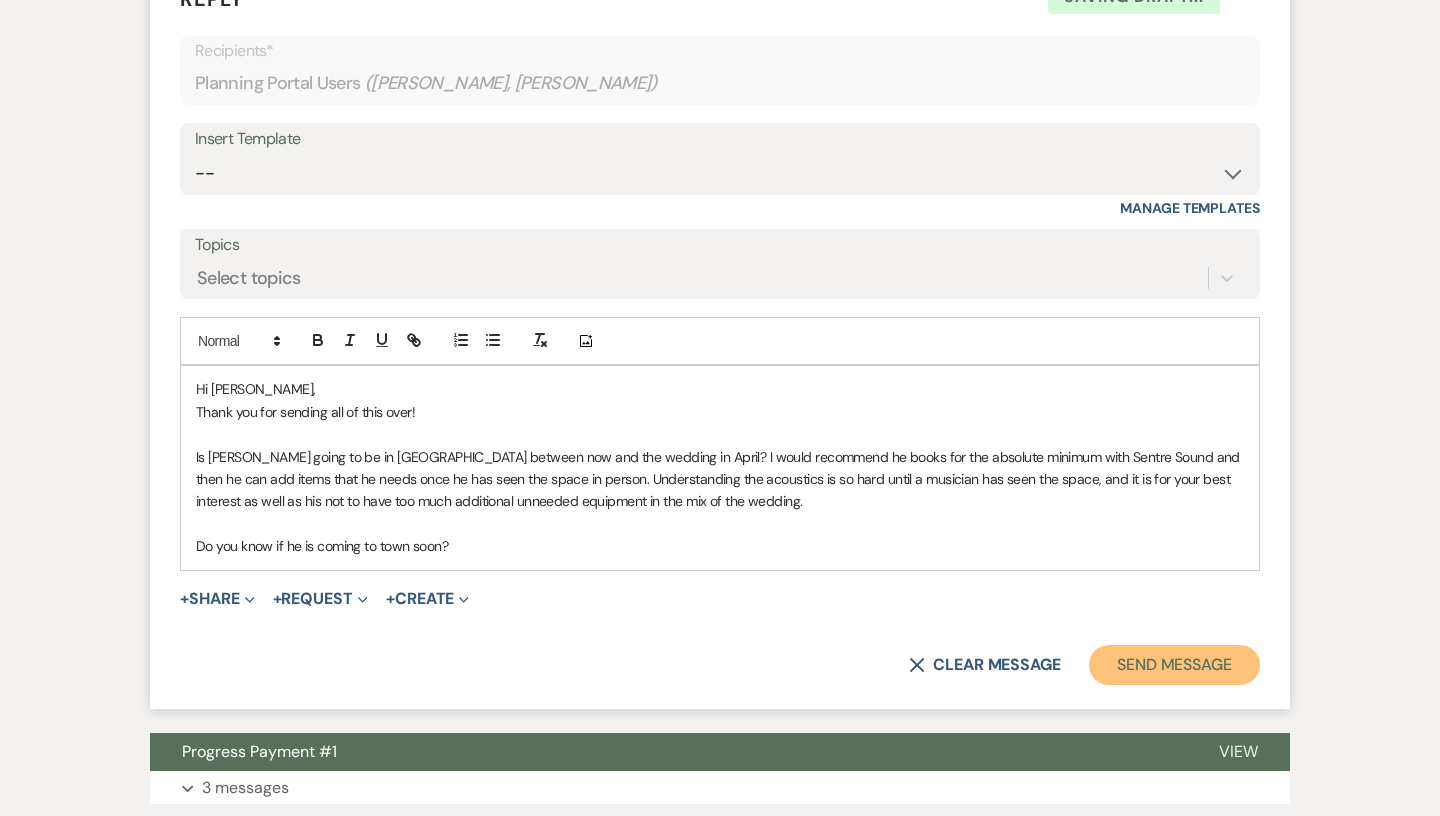 click on "Send Message" at bounding box center (1174, 665) 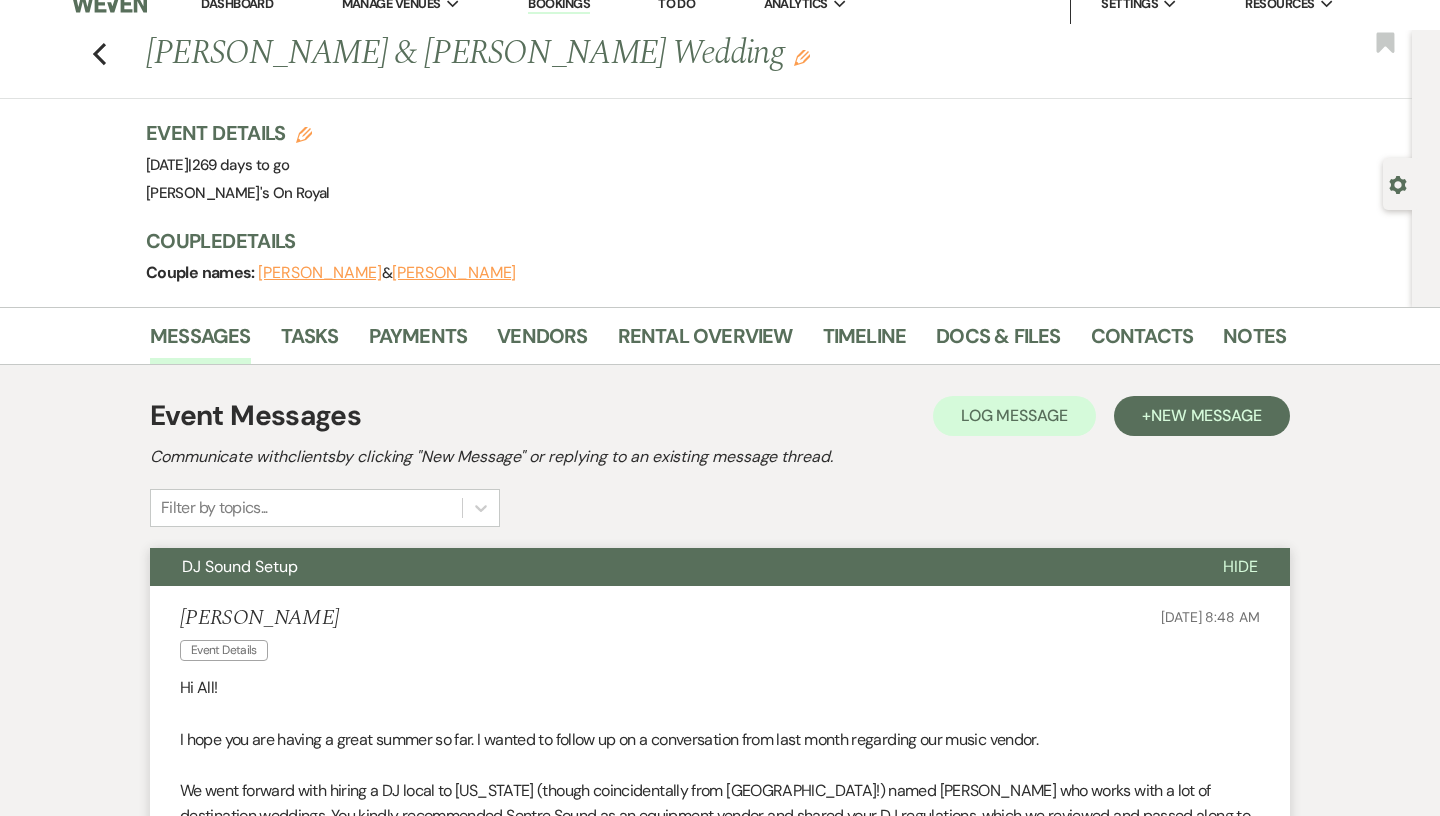 scroll, scrollTop: 0, scrollLeft: 0, axis: both 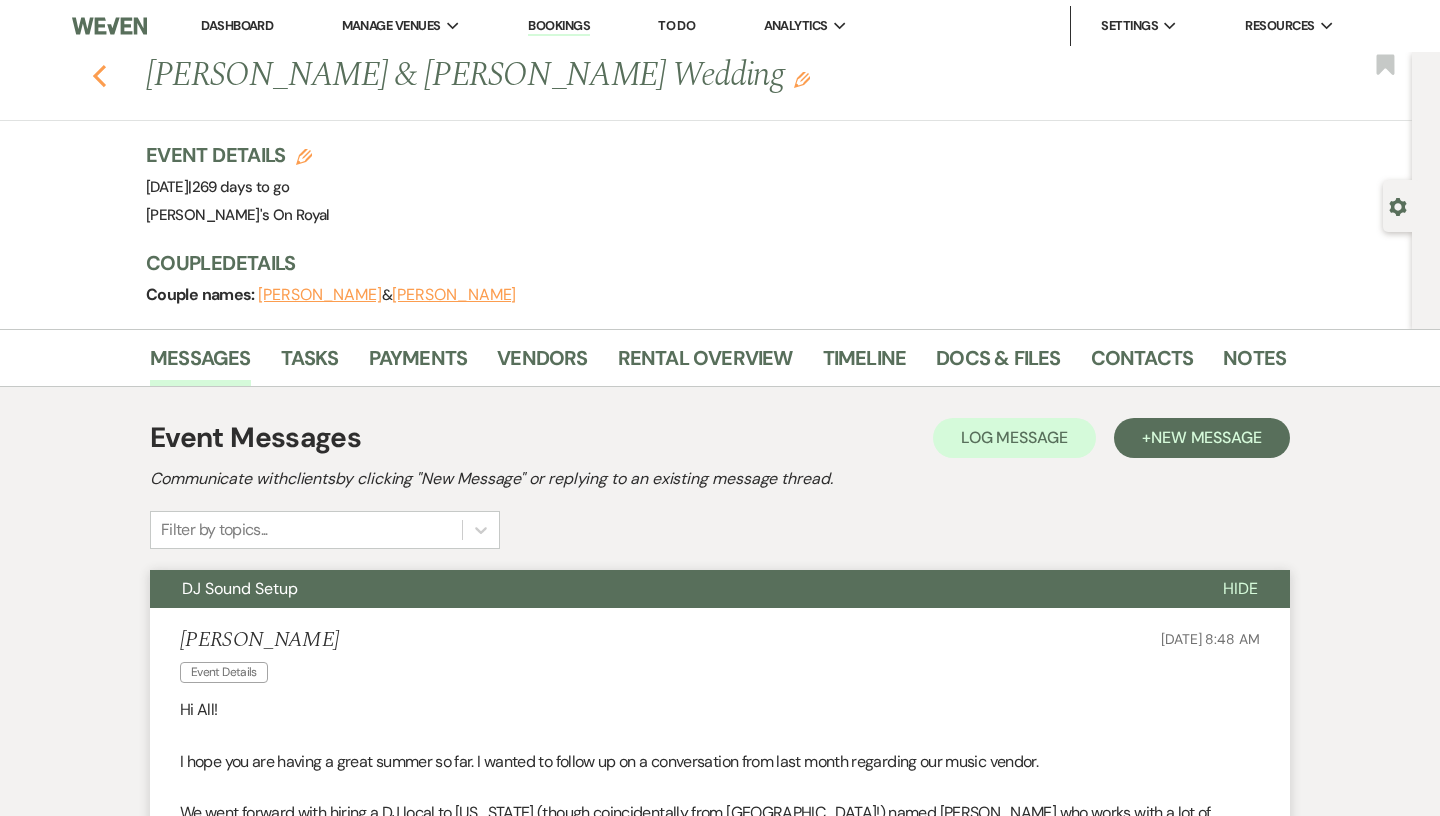 click on "Previous" 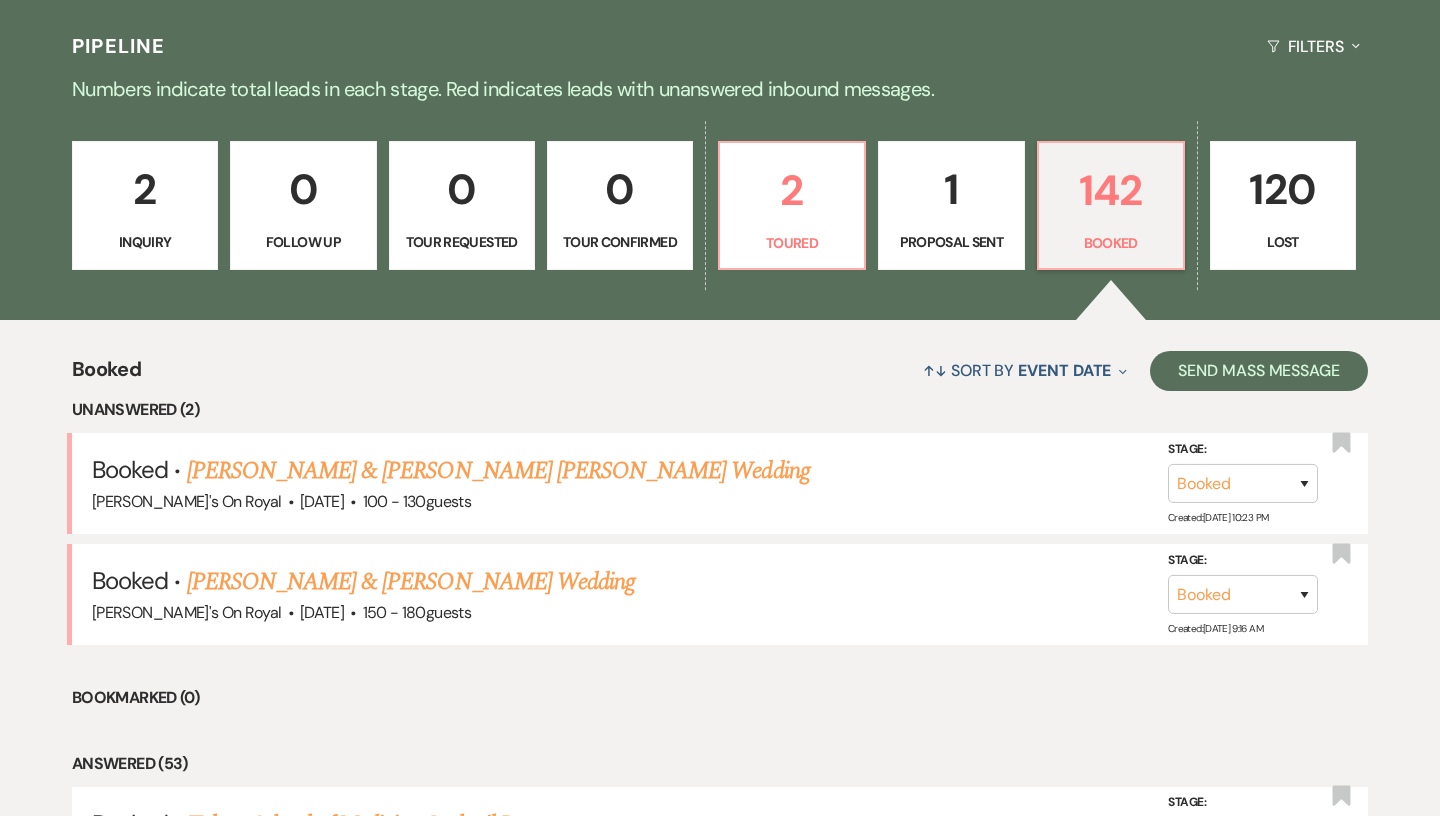scroll, scrollTop: 450, scrollLeft: 0, axis: vertical 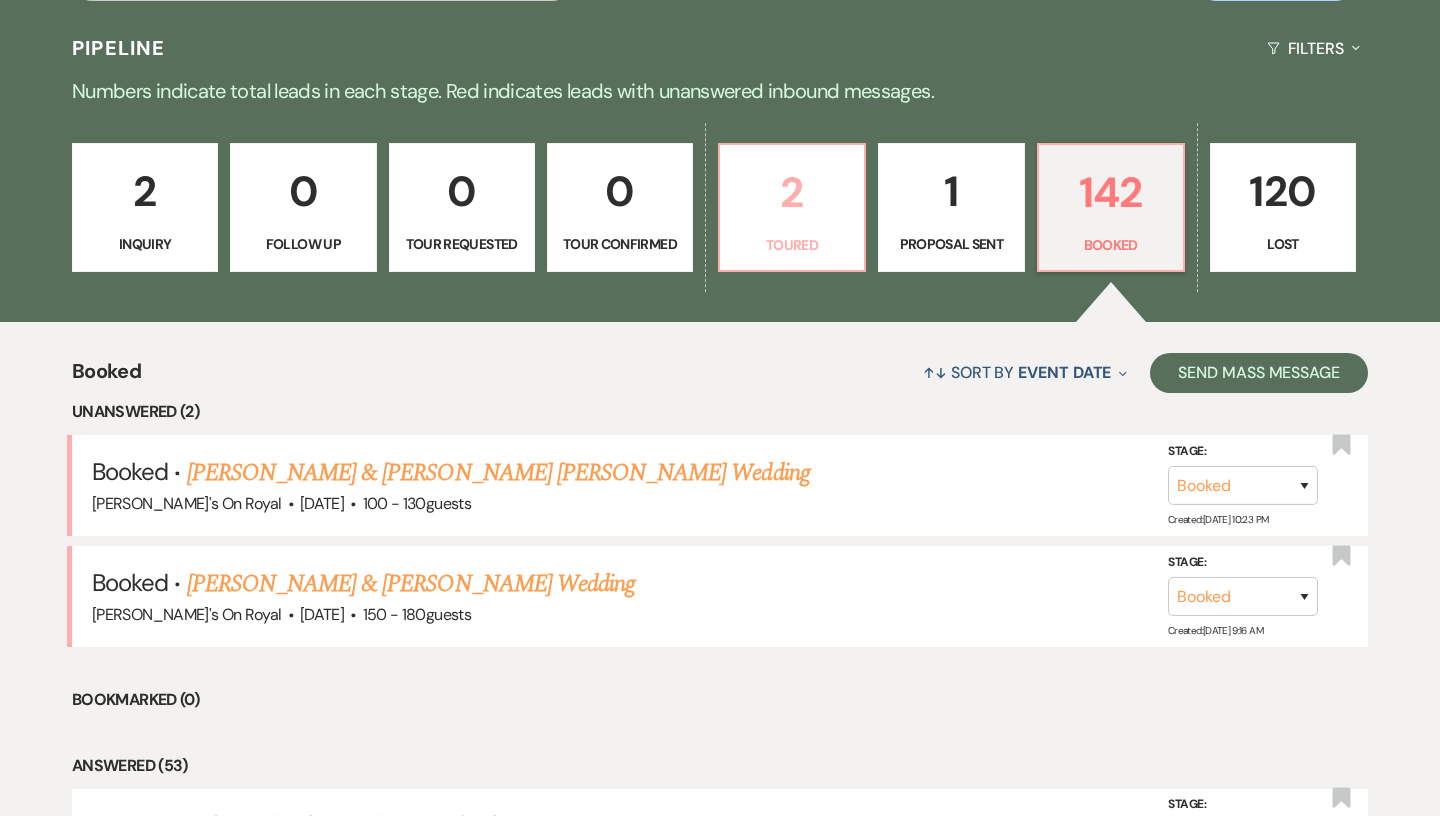 click on "Toured" at bounding box center (792, 245) 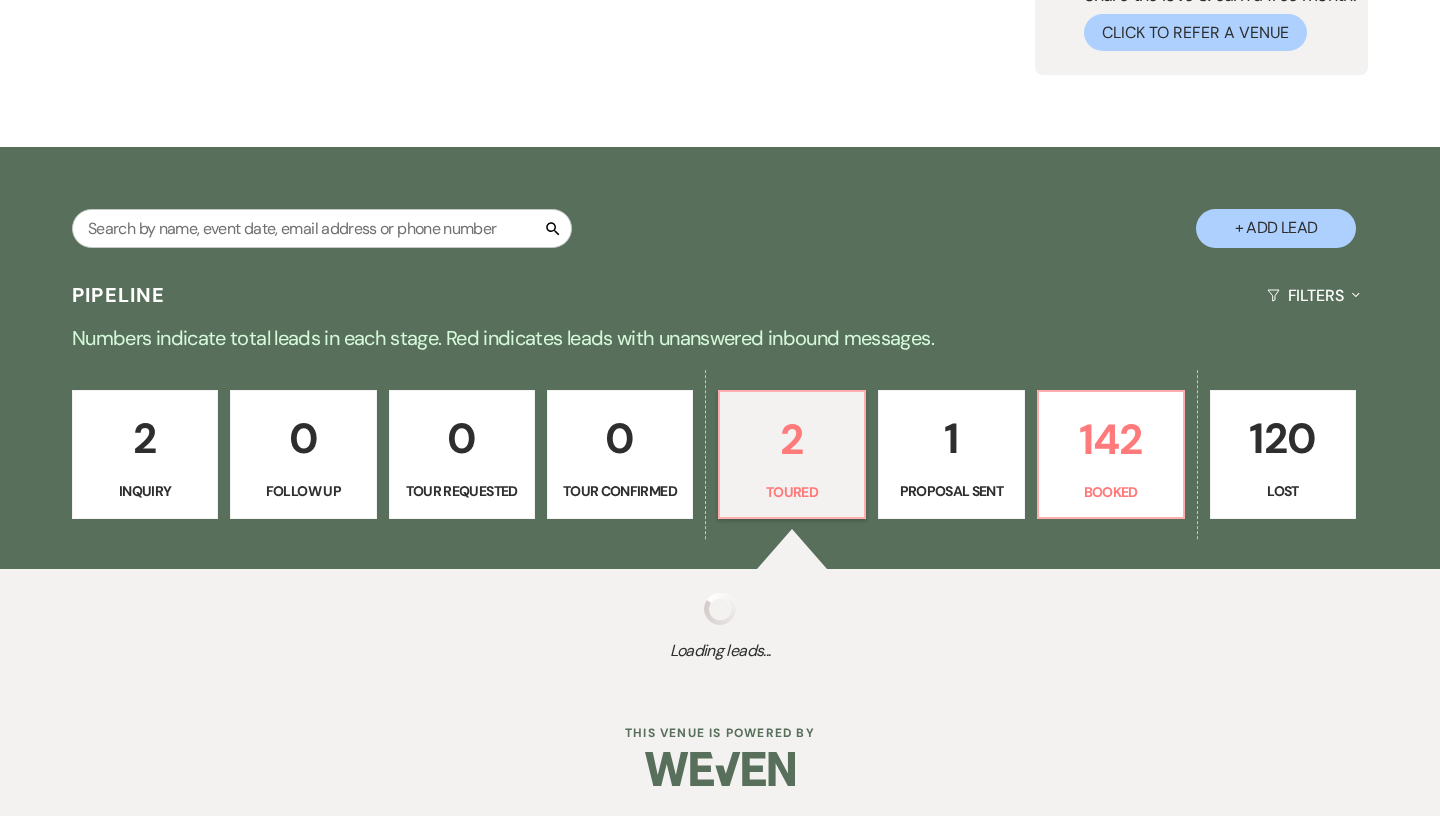 scroll, scrollTop: 203, scrollLeft: 0, axis: vertical 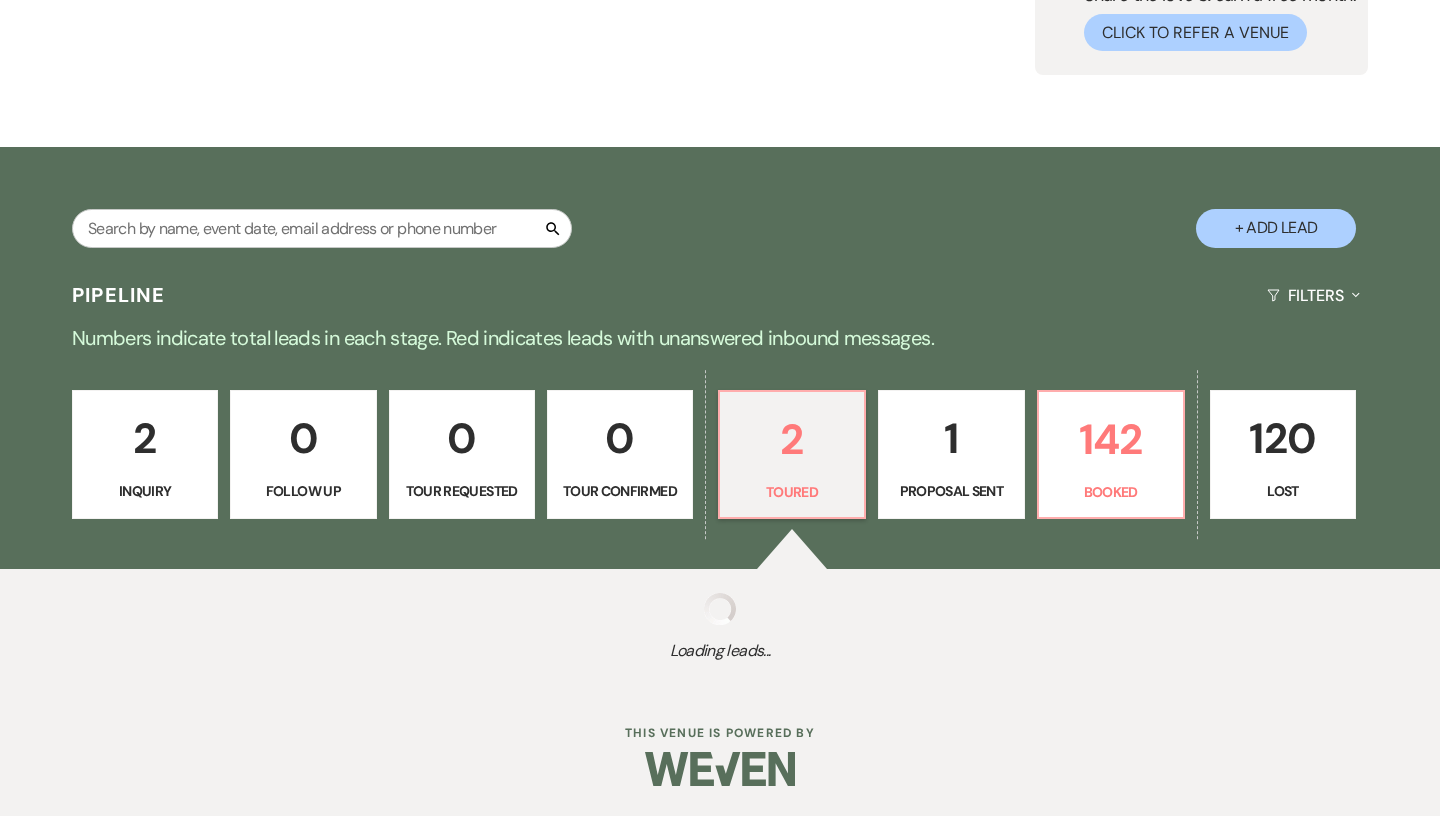 select on "5" 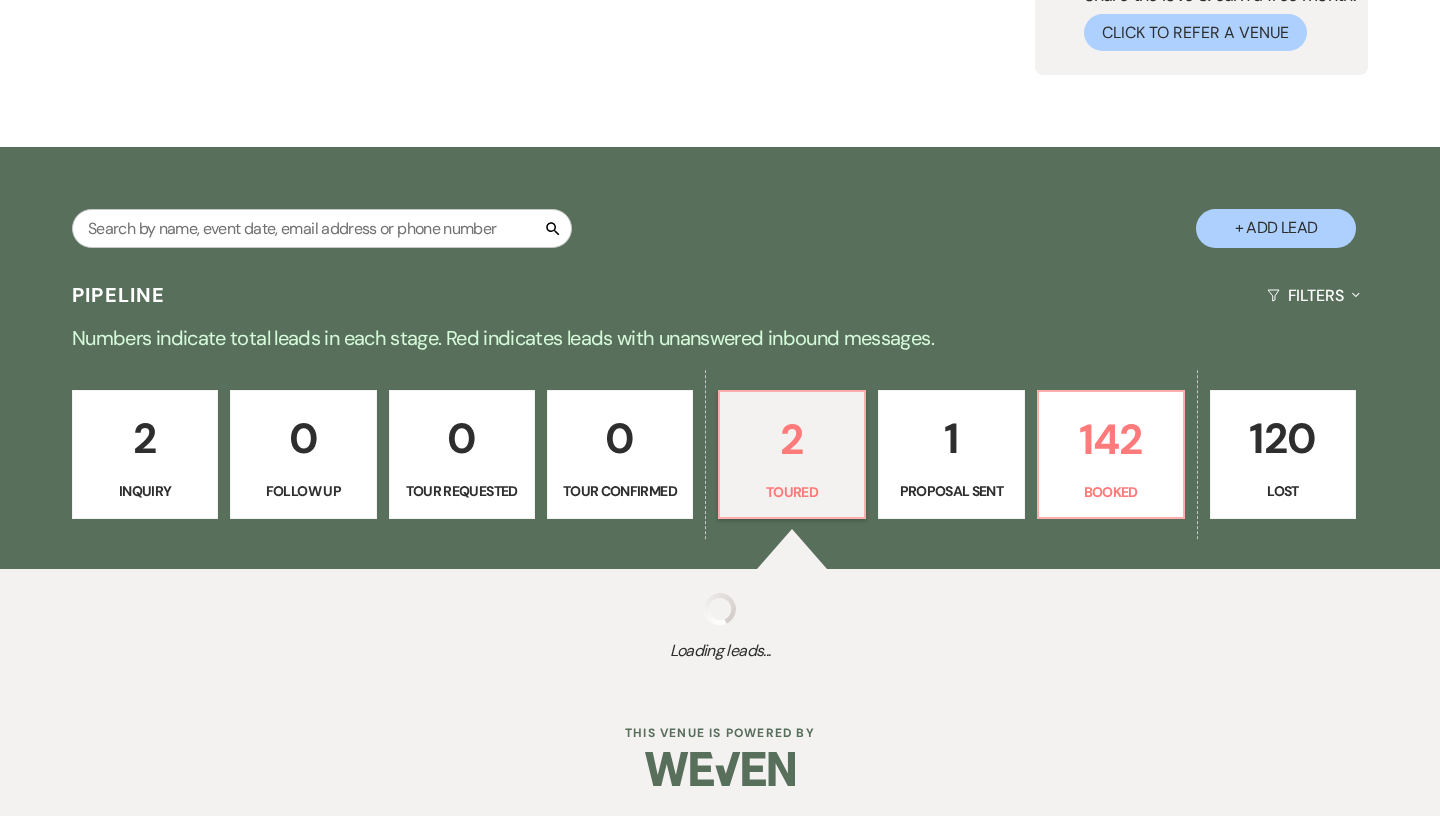 select on "5" 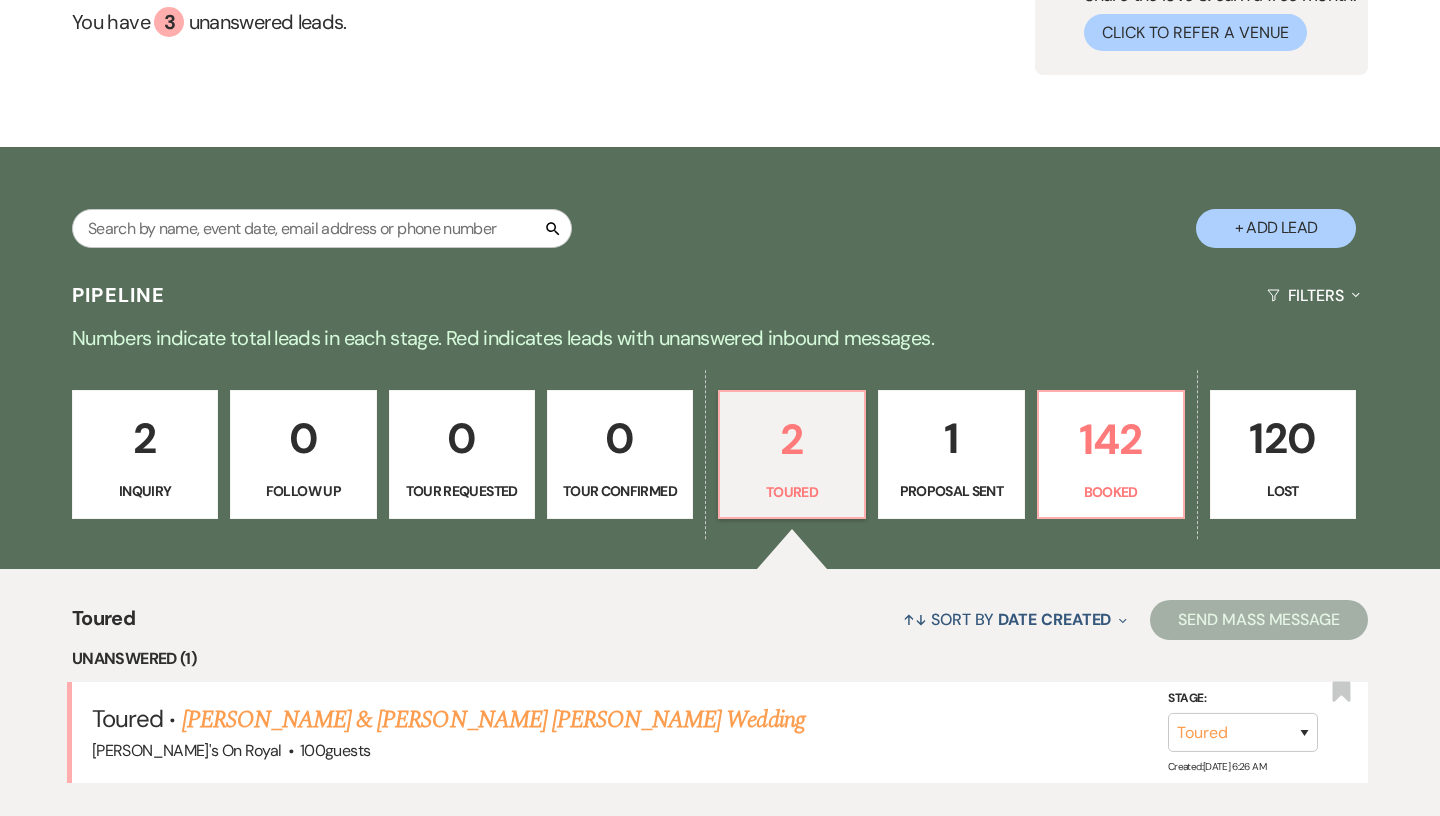 click on "[PERSON_NAME] & [PERSON_NAME] [PERSON_NAME] Wedding" at bounding box center (493, 720) 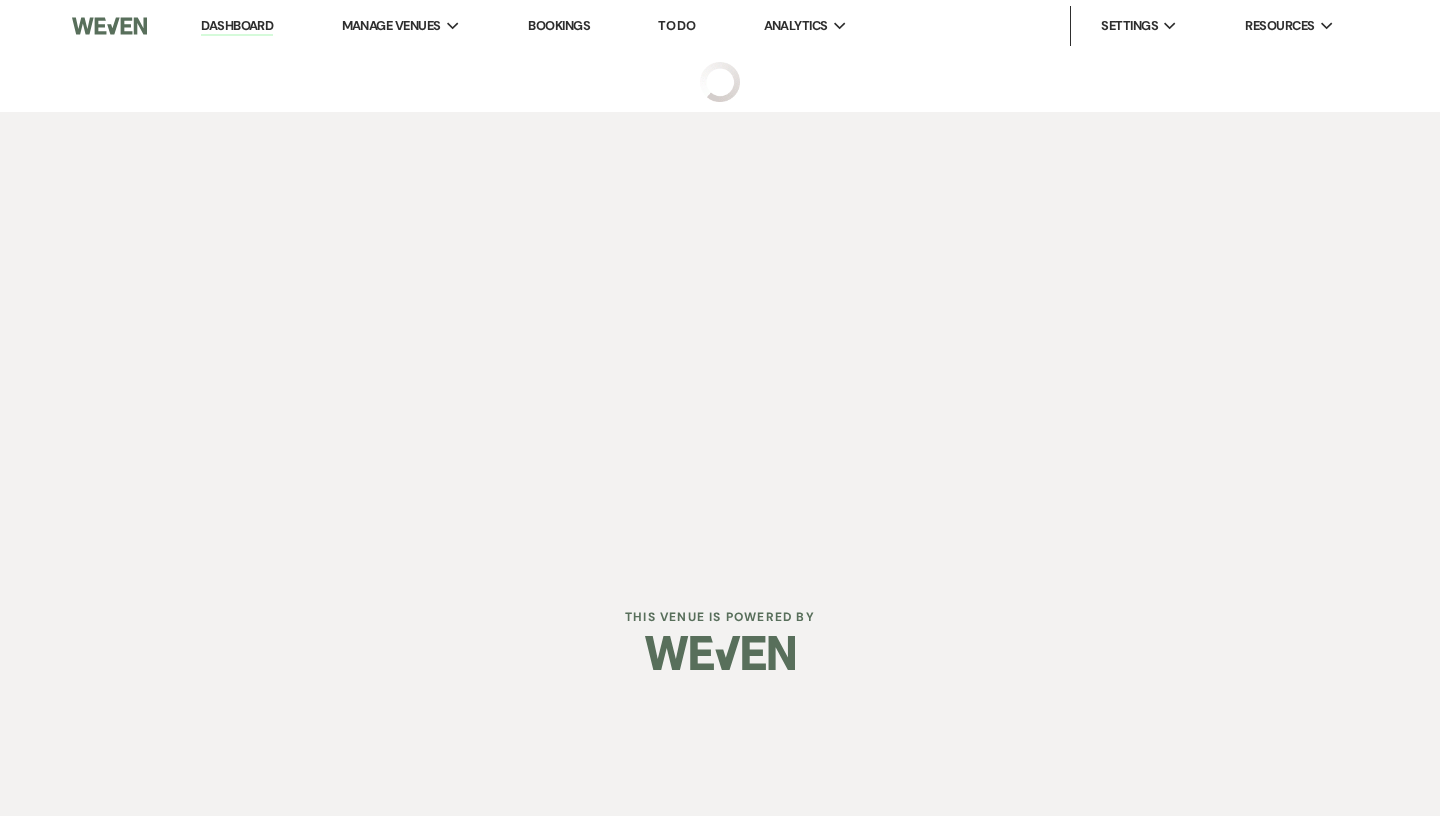 scroll, scrollTop: 0, scrollLeft: 0, axis: both 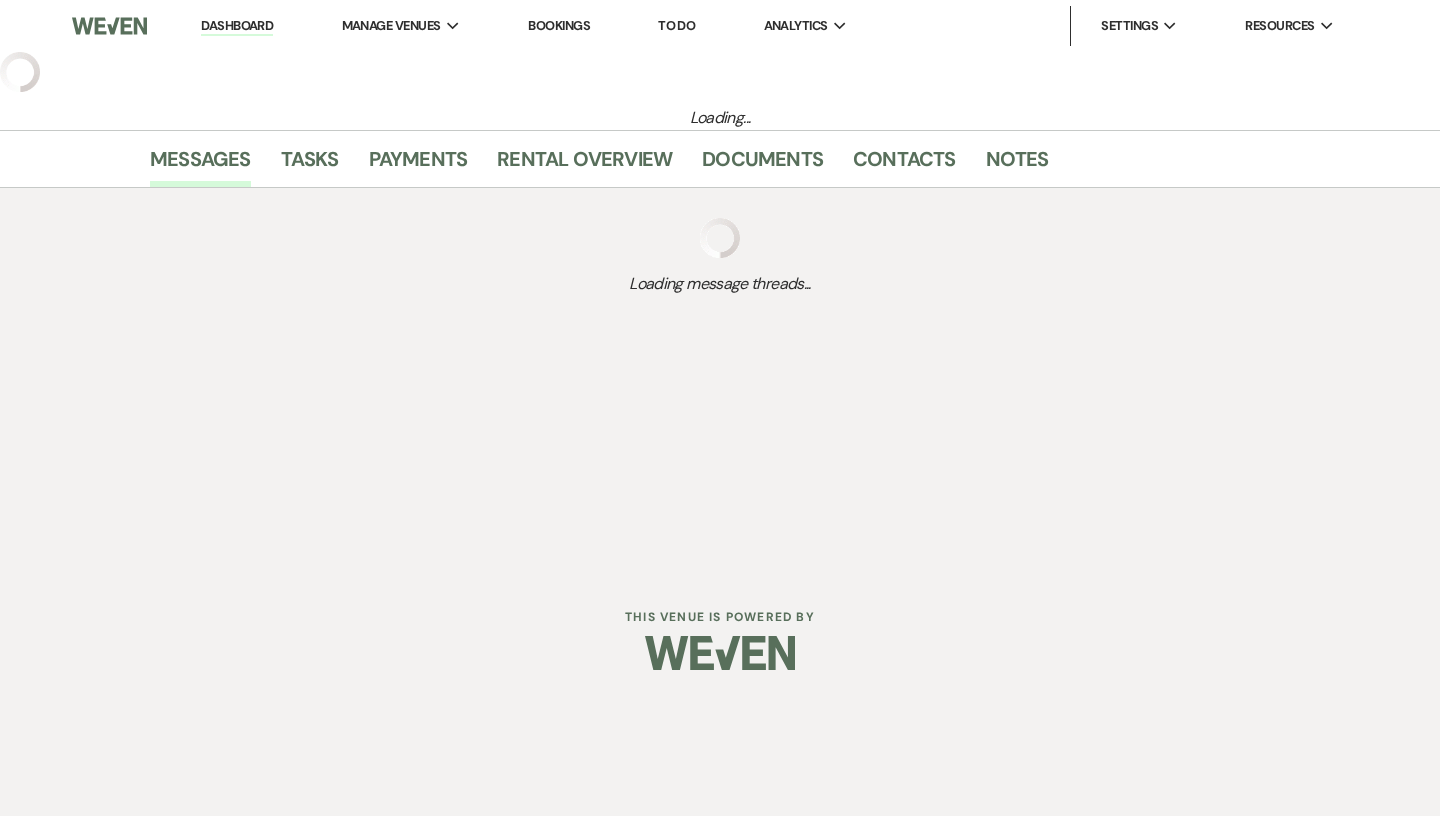 select on "5" 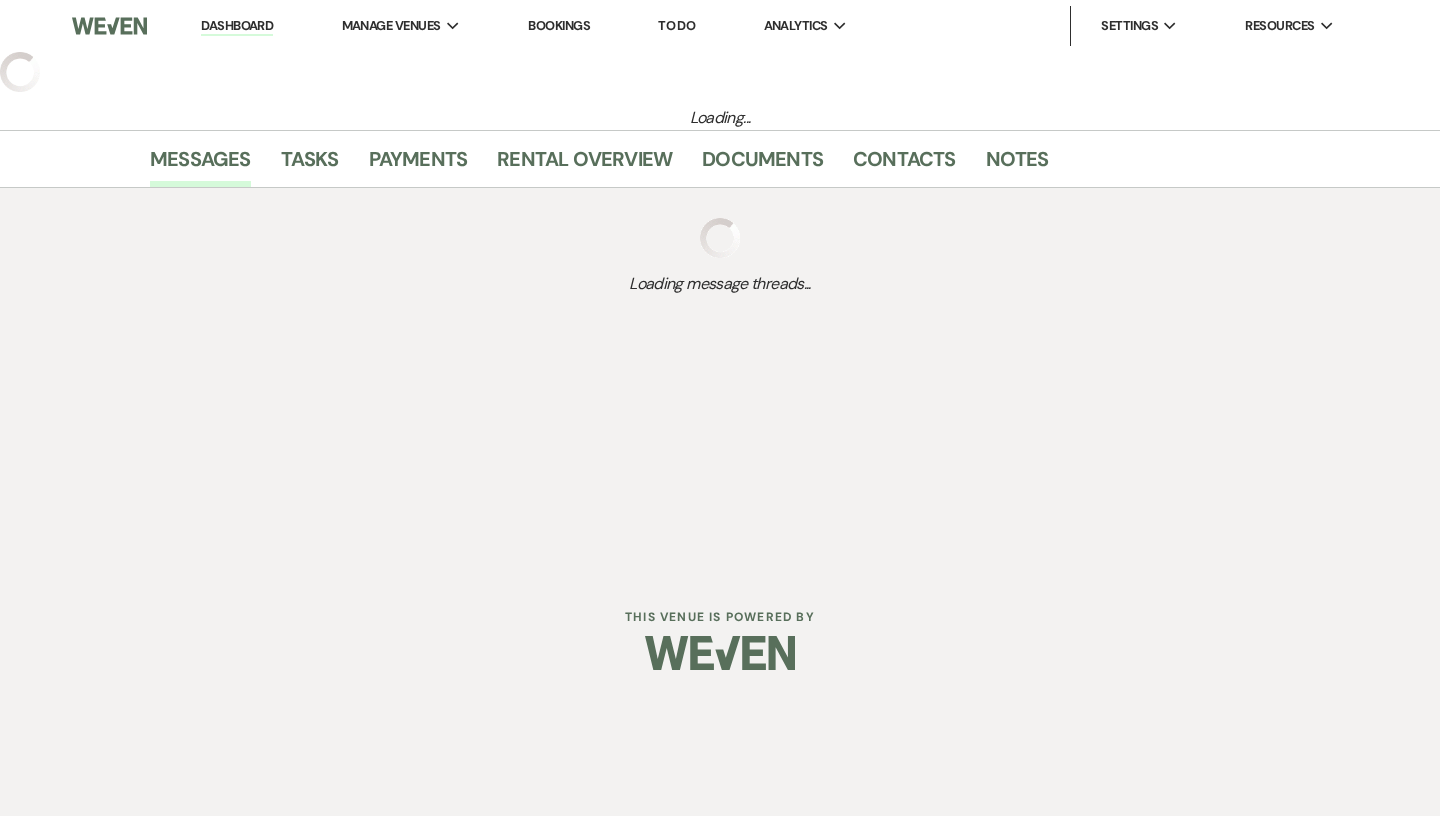 select on "5" 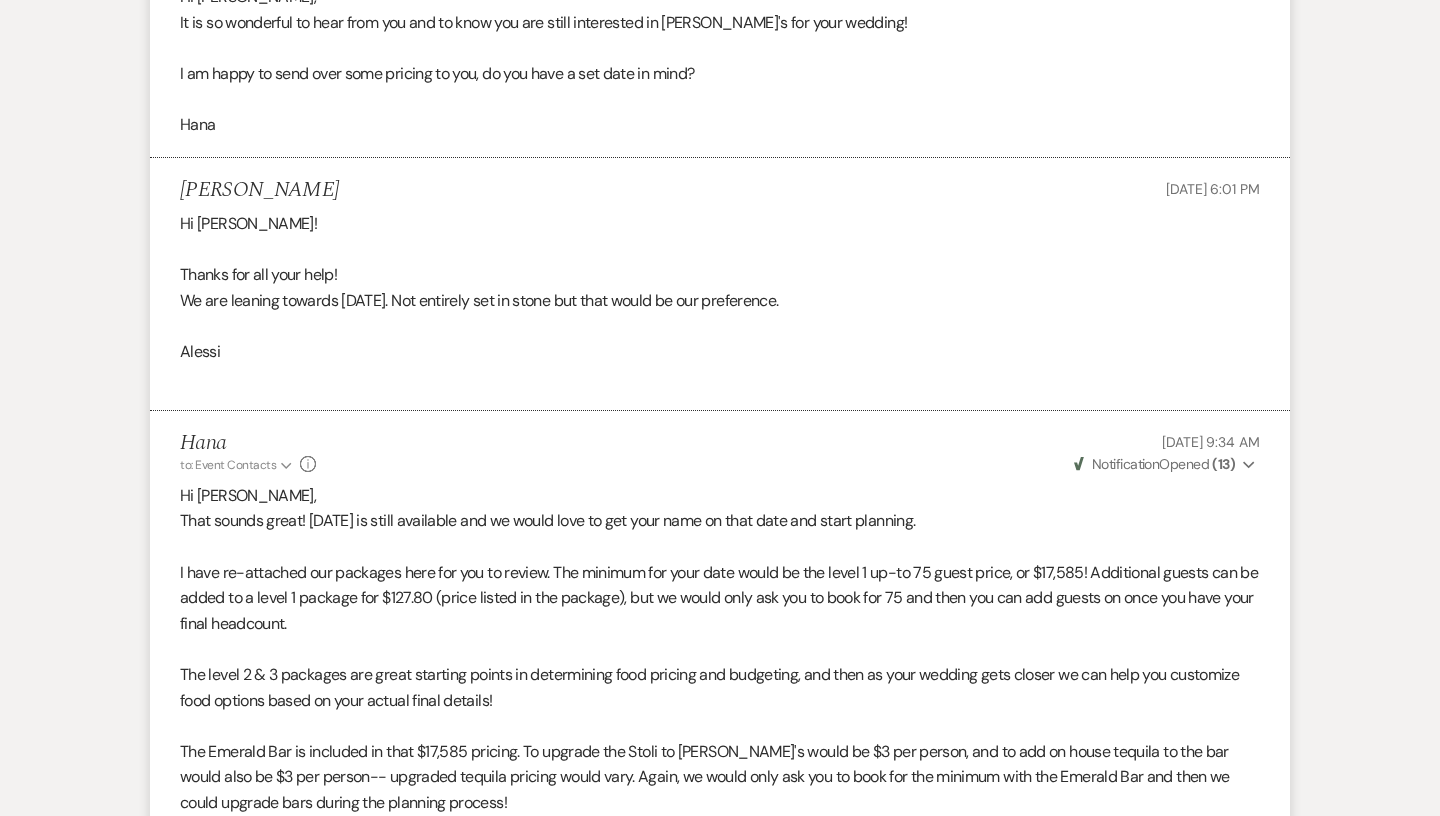 scroll, scrollTop: 6150, scrollLeft: 0, axis: vertical 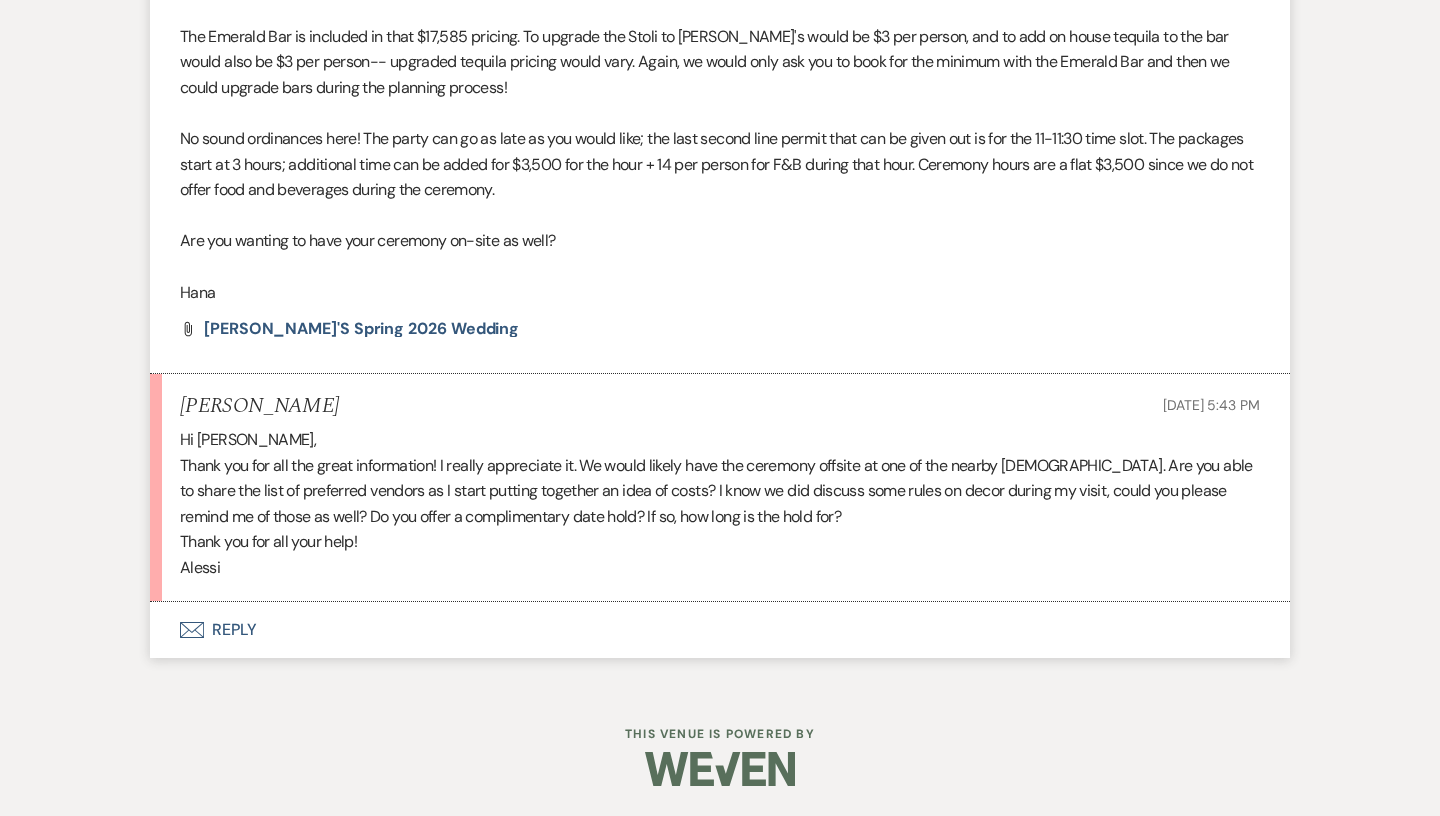 click on "Envelope Reply" at bounding box center [720, 630] 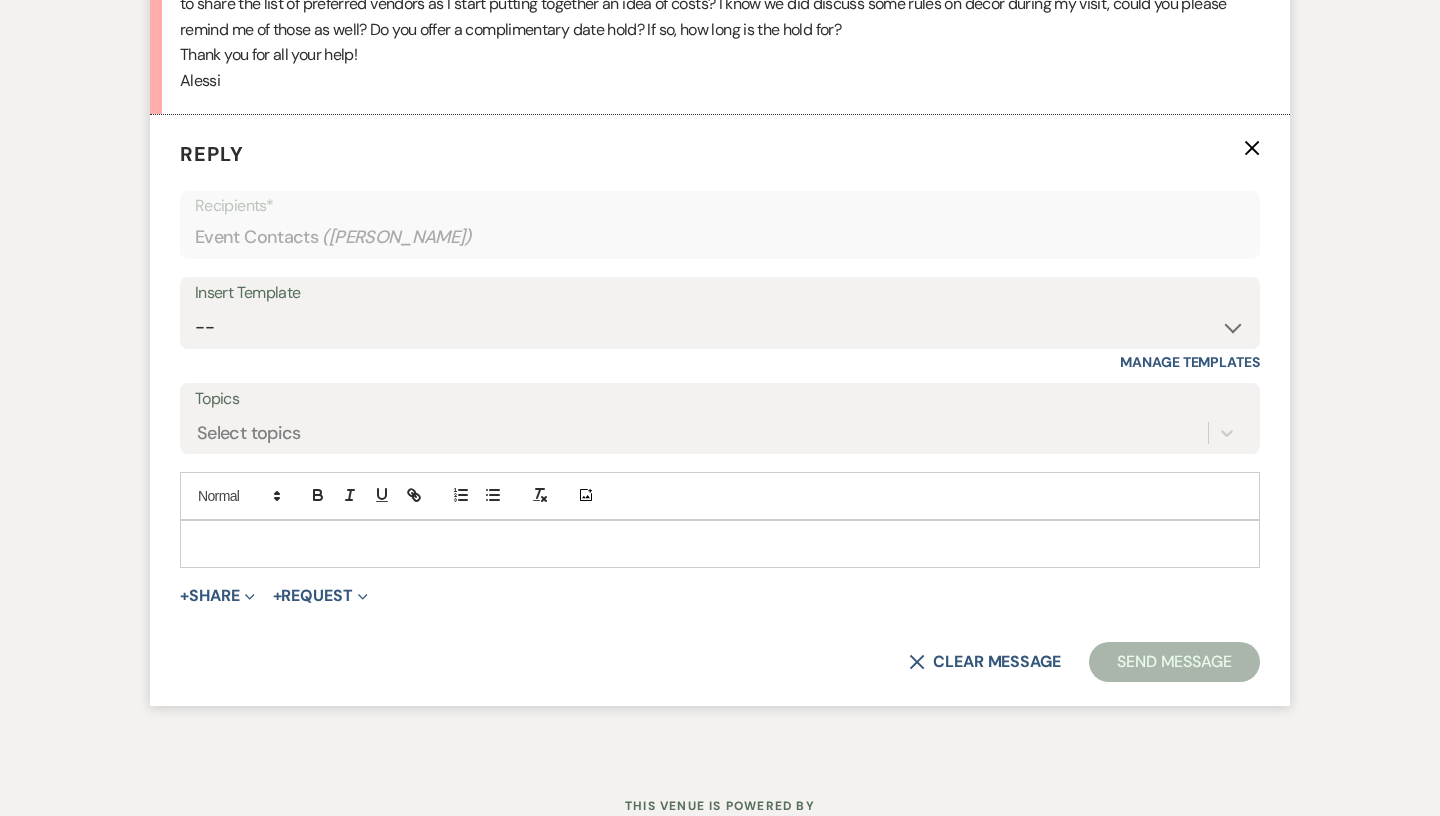 scroll, scrollTop: 6639, scrollLeft: 0, axis: vertical 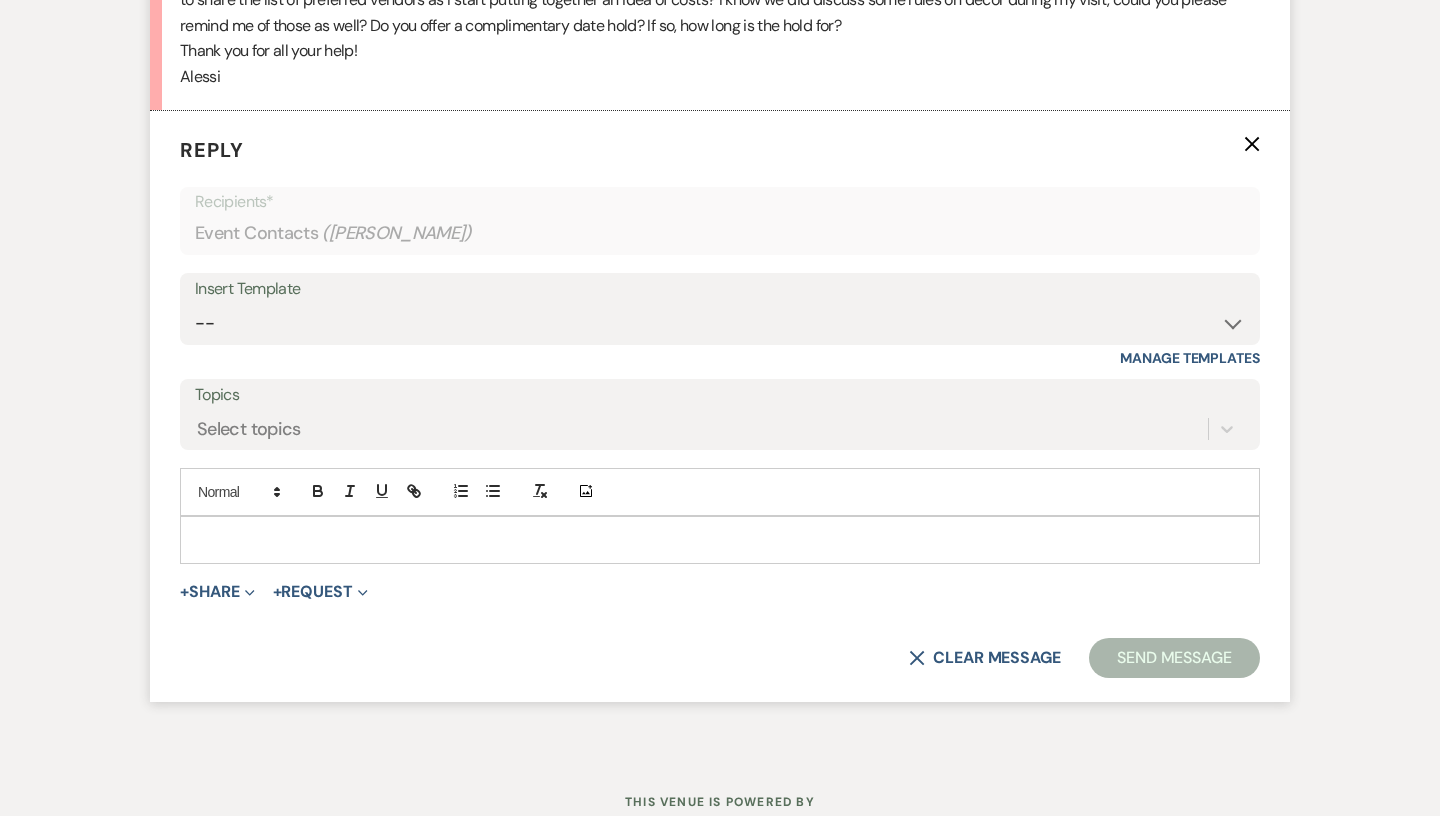 click at bounding box center [720, 540] 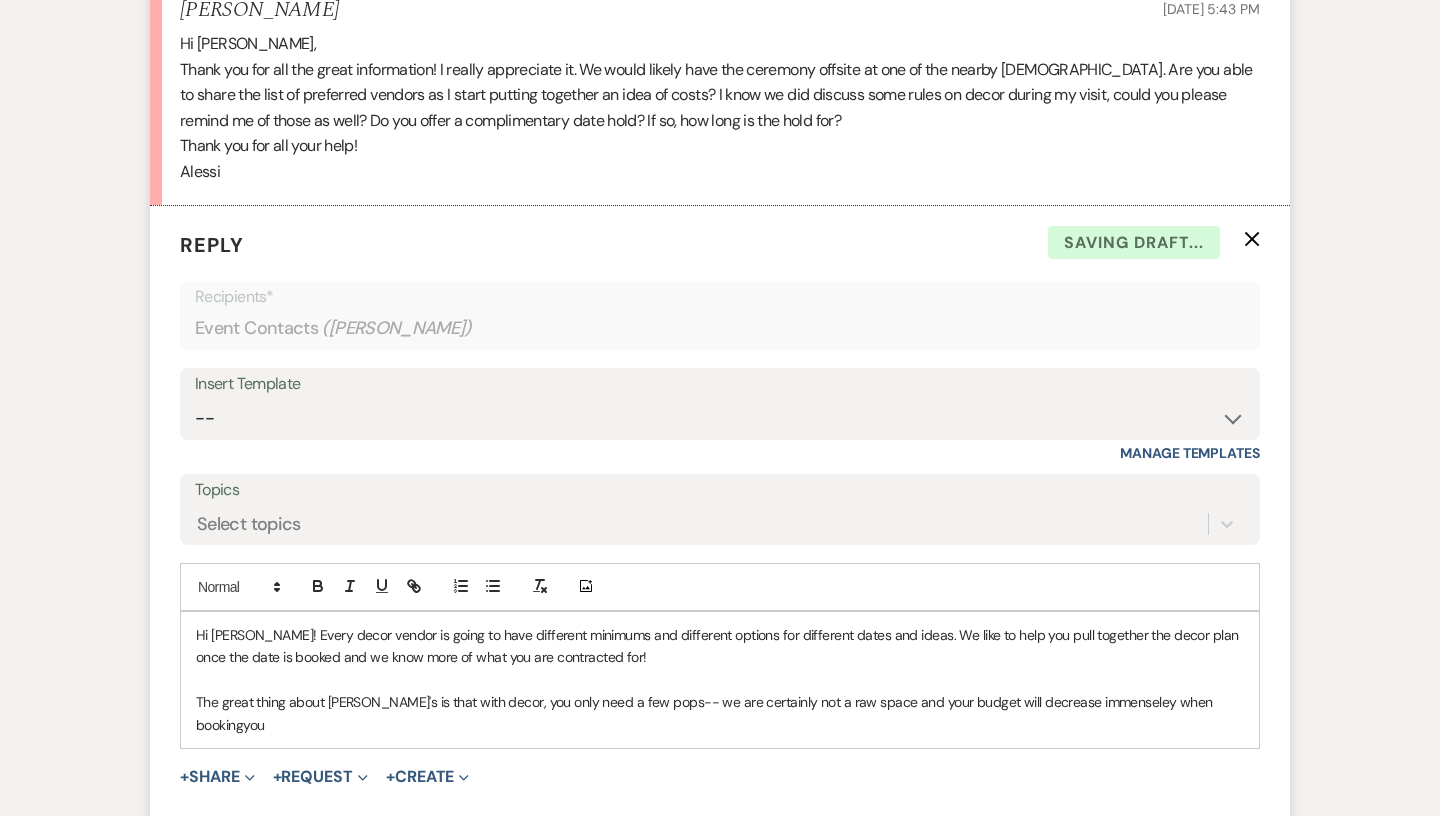 scroll, scrollTop: 6559, scrollLeft: 0, axis: vertical 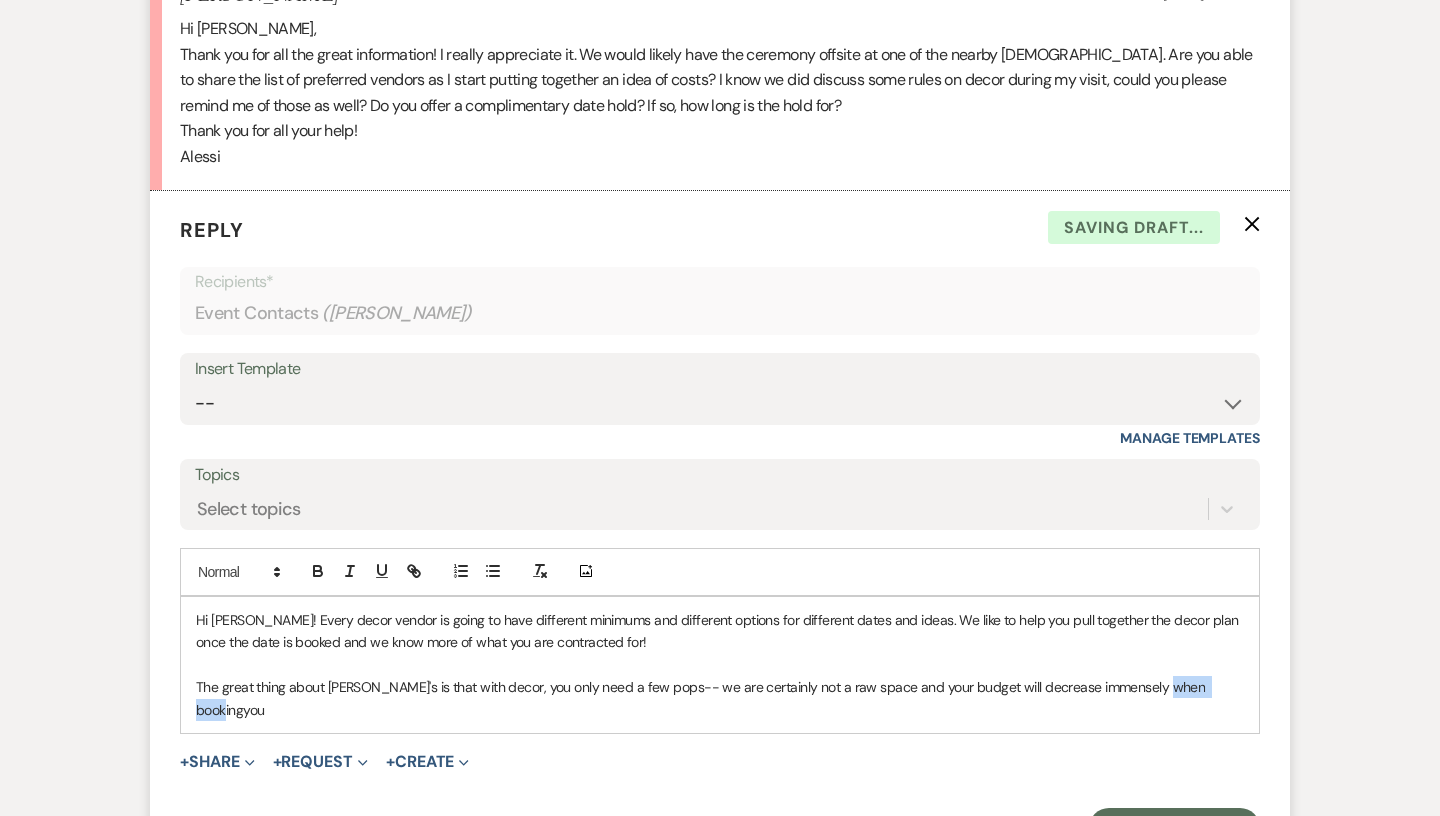 drag, startPoint x: 1218, startPoint y: 688, endPoint x: 1146, endPoint y: 682, distance: 72.249565 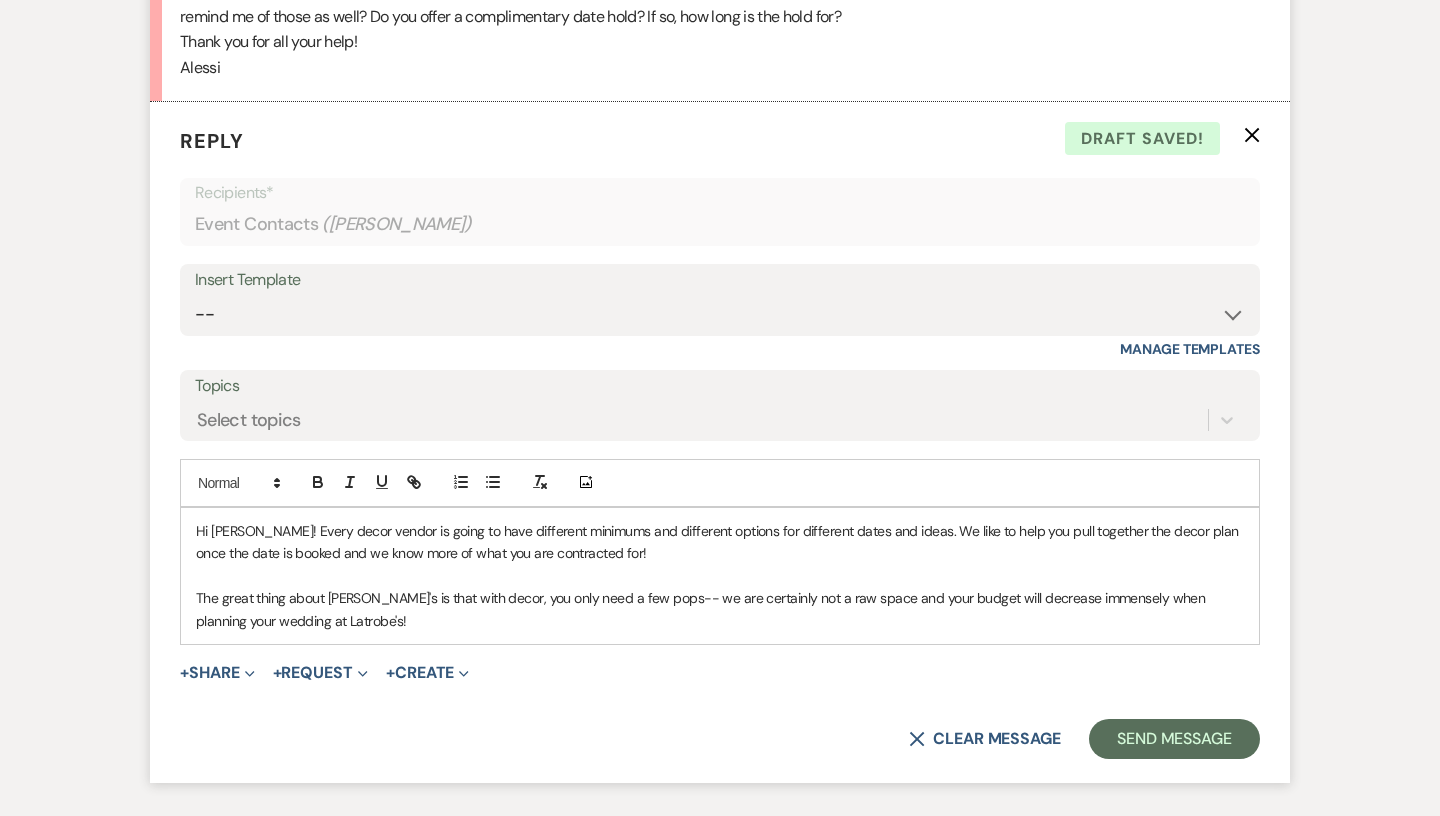 scroll, scrollTop: 6652, scrollLeft: 0, axis: vertical 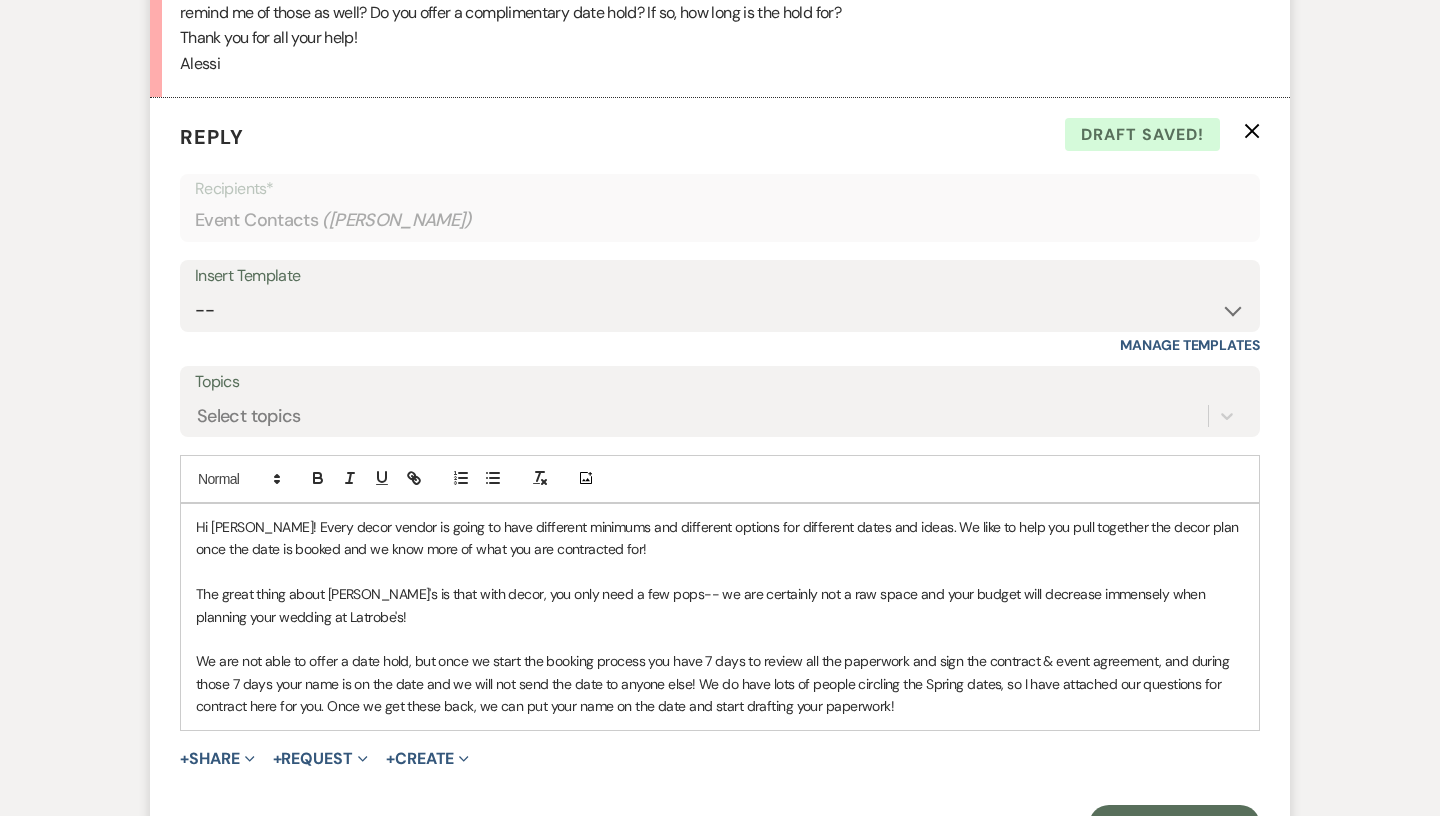 click on "We are not able to offer a date hold, but once we start the booking process you have 7 days to review all the paperwork and sign the contract & event agreement, and during those 7 days your name is on the date and we will not send the date to anyone else! We do have lots of people circling the Spring dates, so I have attached our questions for contract here for you. Once we get these back, we can put your name on the date and start drafting your paperwork!" at bounding box center (720, 683) 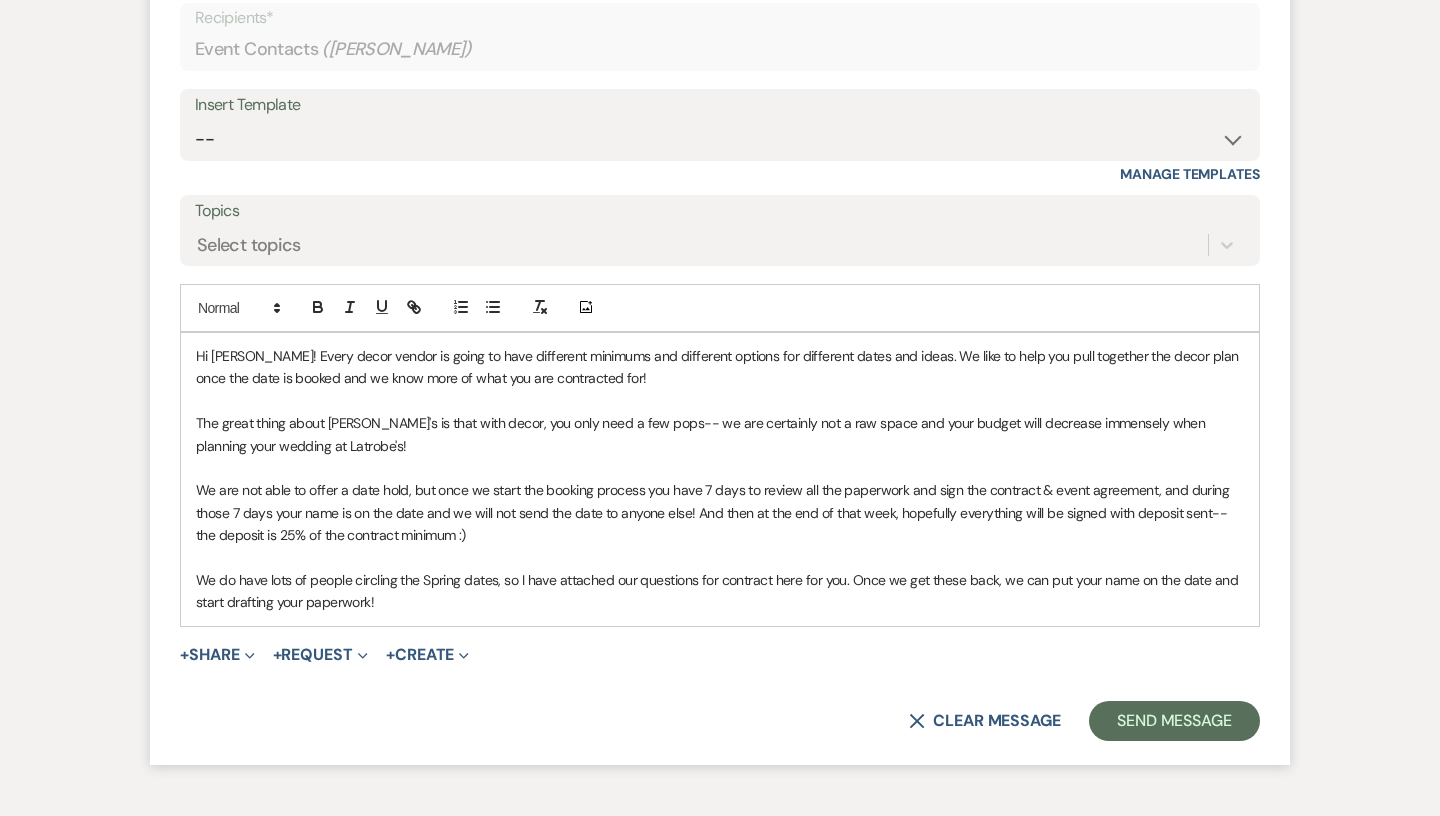 scroll, scrollTop: 6858, scrollLeft: 0, axis: vertical 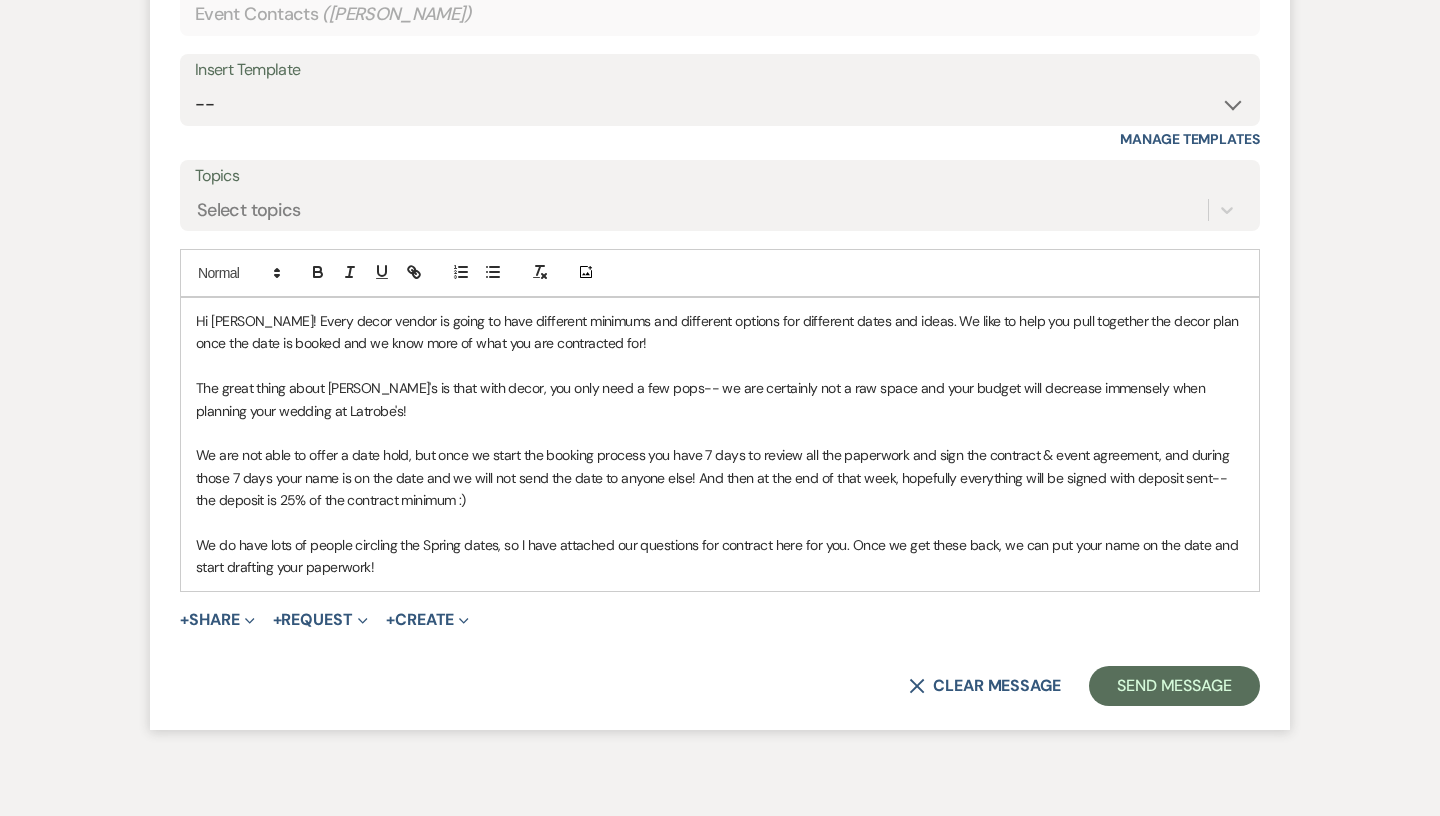 click on "We do have lots of people circling the Spring dates, so I have attached our questions for contract here for you. Once we get these back, we can put your name on the date and start drafting your paperwork!" at bounding box center [720, 556] 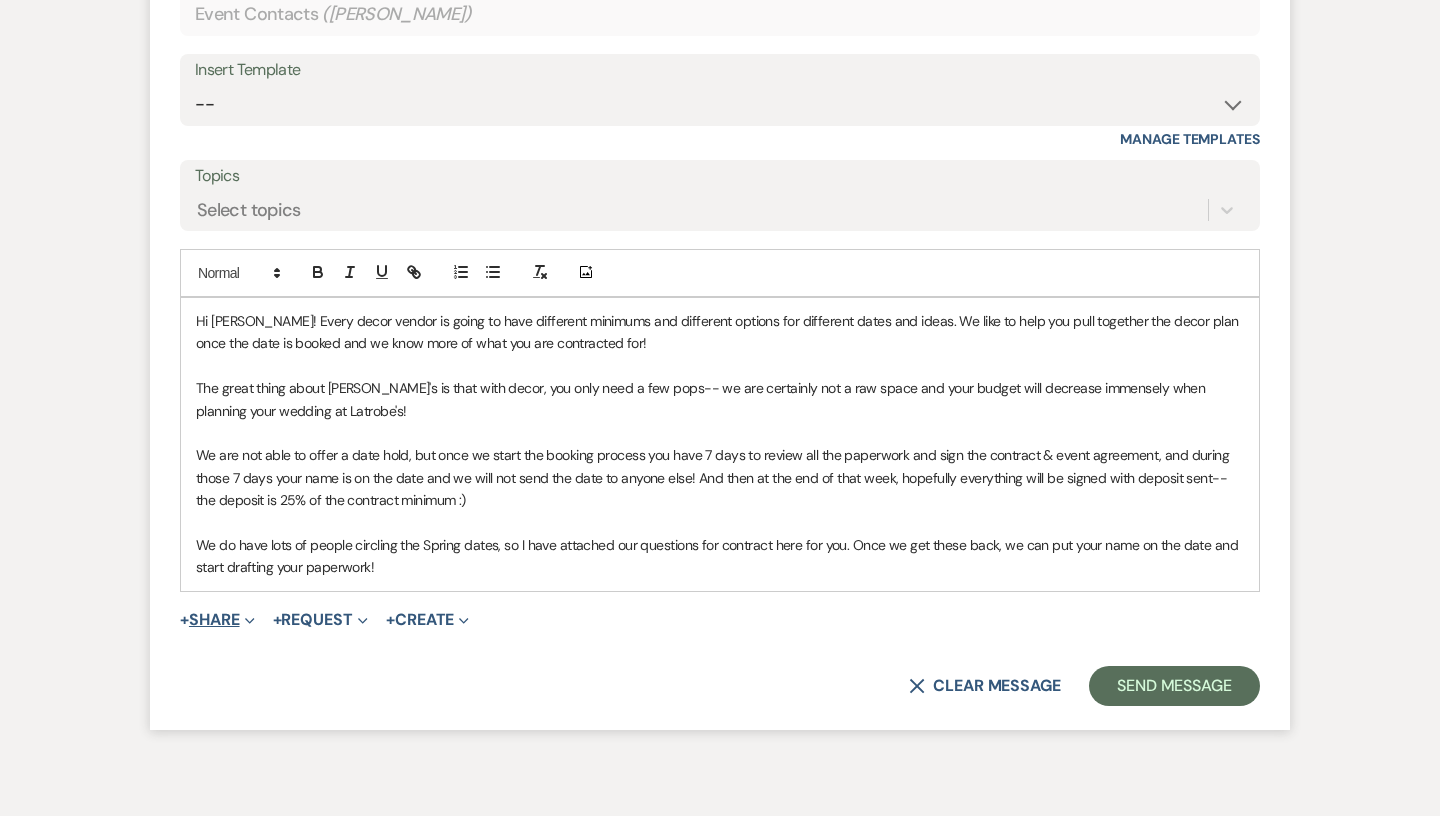 click on "Expand" at bounding box center (247, 619) 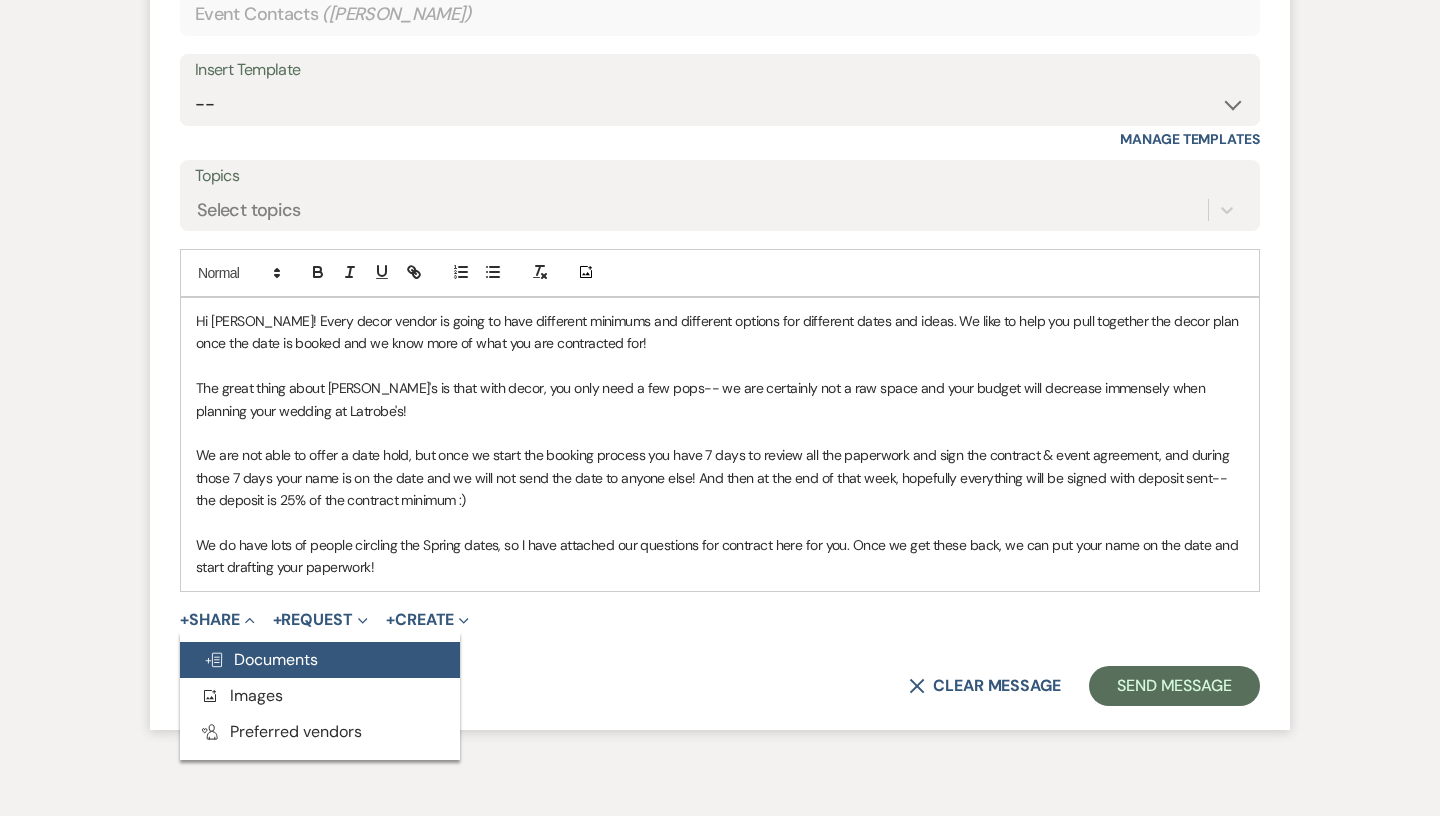 click on "Doc Upload Documents" at bounding box center (261, 659) 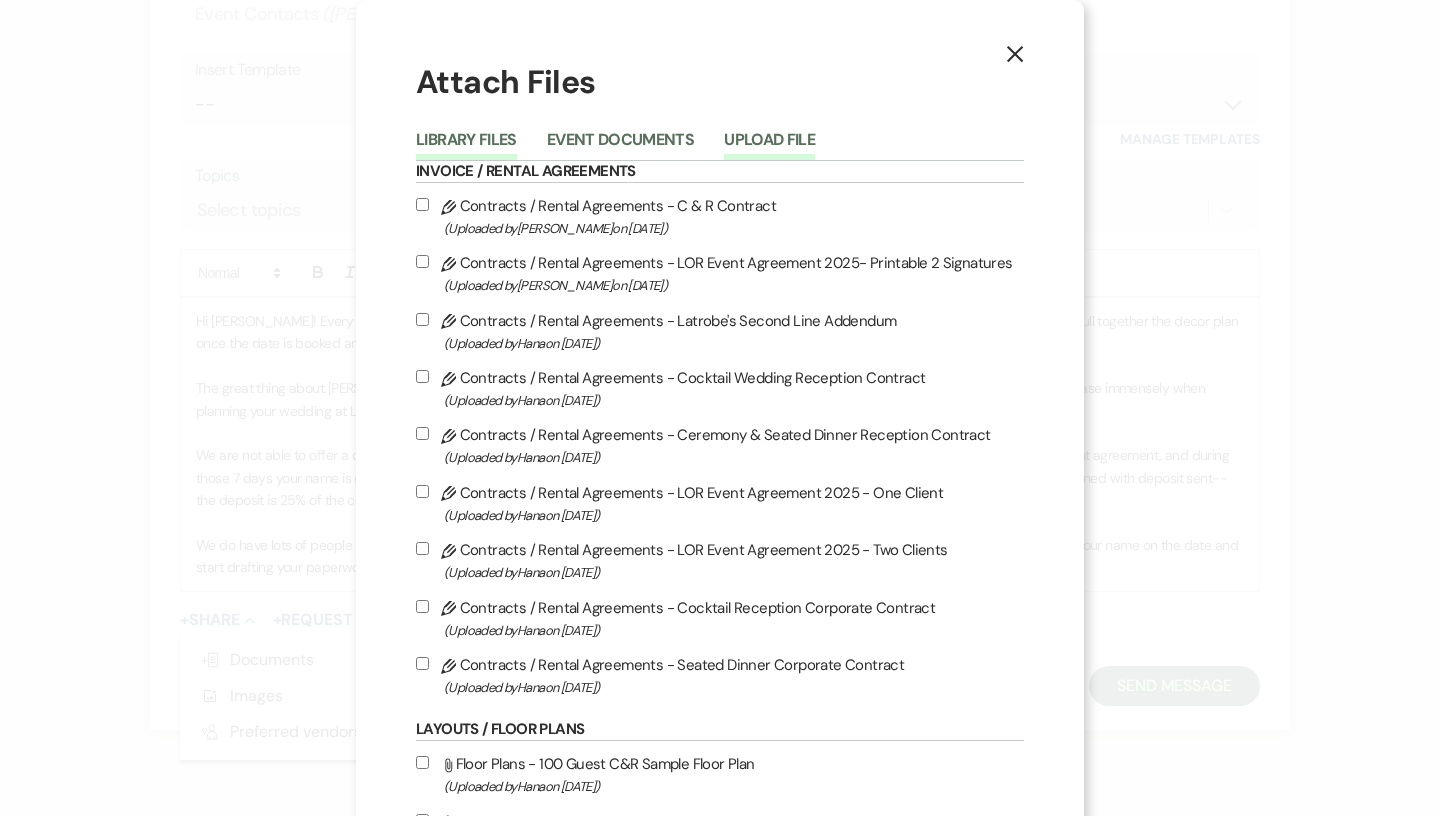 click on "Upload File" at bounding box center (769, 146) 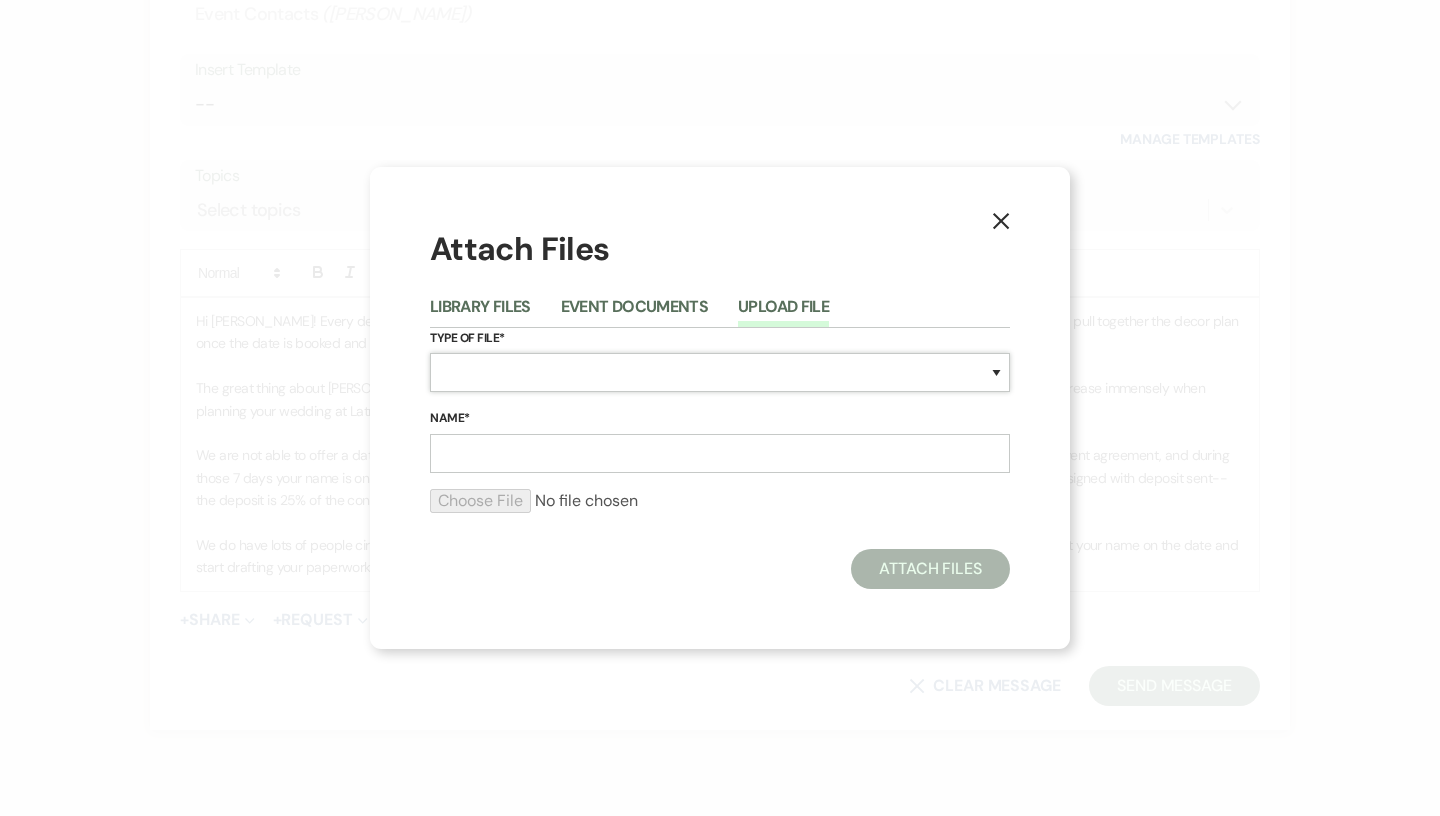 click on "Special Event Insurance Vendor Certificate of Insurance Contracts / Rental Agreements Invoices Receipts Event Maps Floor Plans Rain Plan Seating Charts Venue Layout Catering / Alcohol Permit Event Permit Fire Permit Fuel Permit Generator Permit Tent Permit Venue Permit Other Permit Inventory  Promotional Sample Venue Beverage Ceremony Event Finalize + Share Guests Lodging Menu Vendors Venue Beverage Brochure Menu Packages Product Specifications Quotes Beverage Event and Ceremony Details Finalize & Share Guests Lodging Menu Vendors Venue Event Timeline Family / Wedding Party Timeline Food and Beverage Timeline MC / DJ / Band Timeline Master Timeline Photography Timeline Set-Up / Clean-Up Vendor Timeline Bartender Safe Serve / TiPS Certification Vendor Certification Vendor License Other" at bounding box center (720, 372) 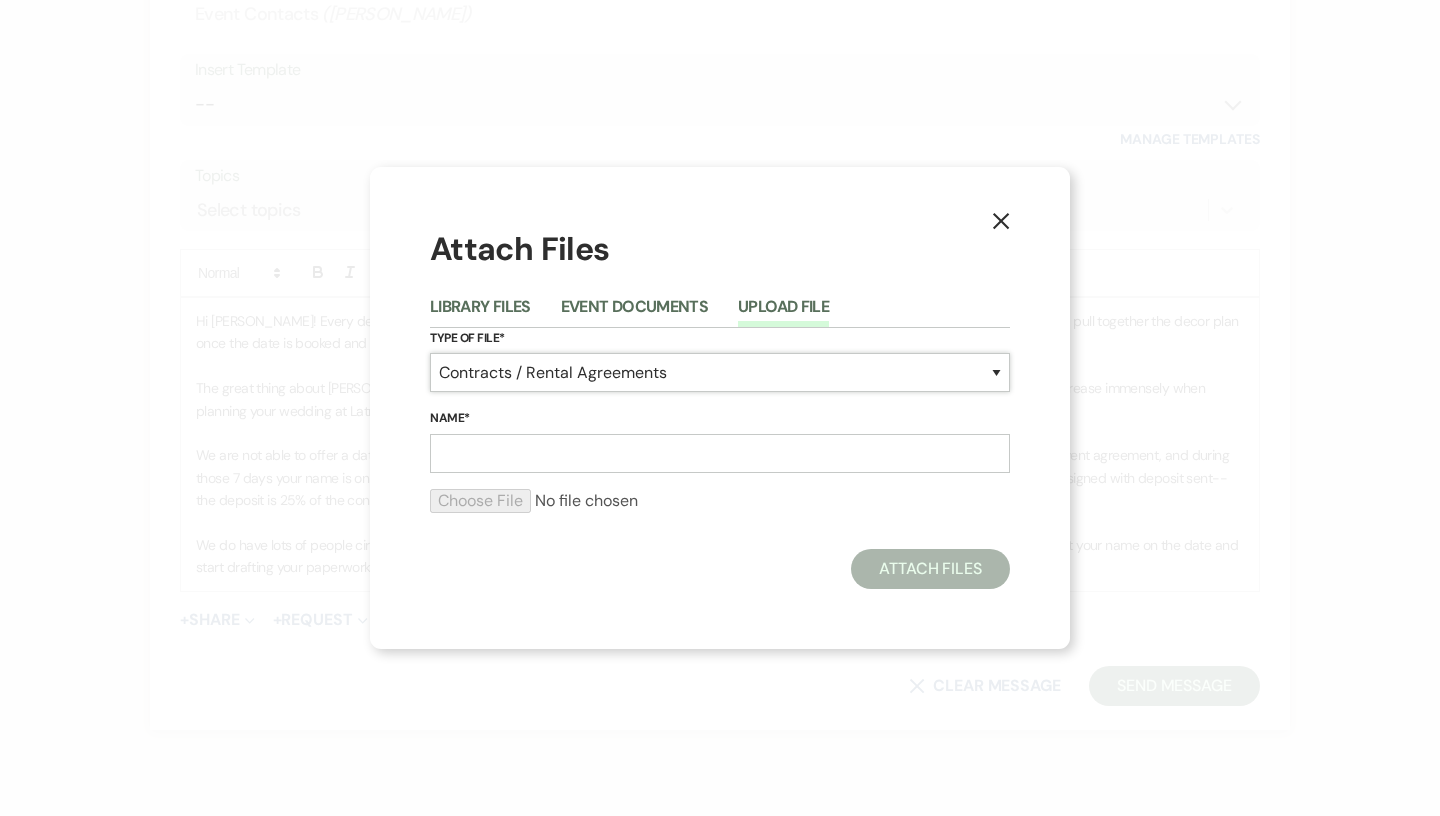 click on "Contracts / Rental Agreements" at bounding box center (0, 0) 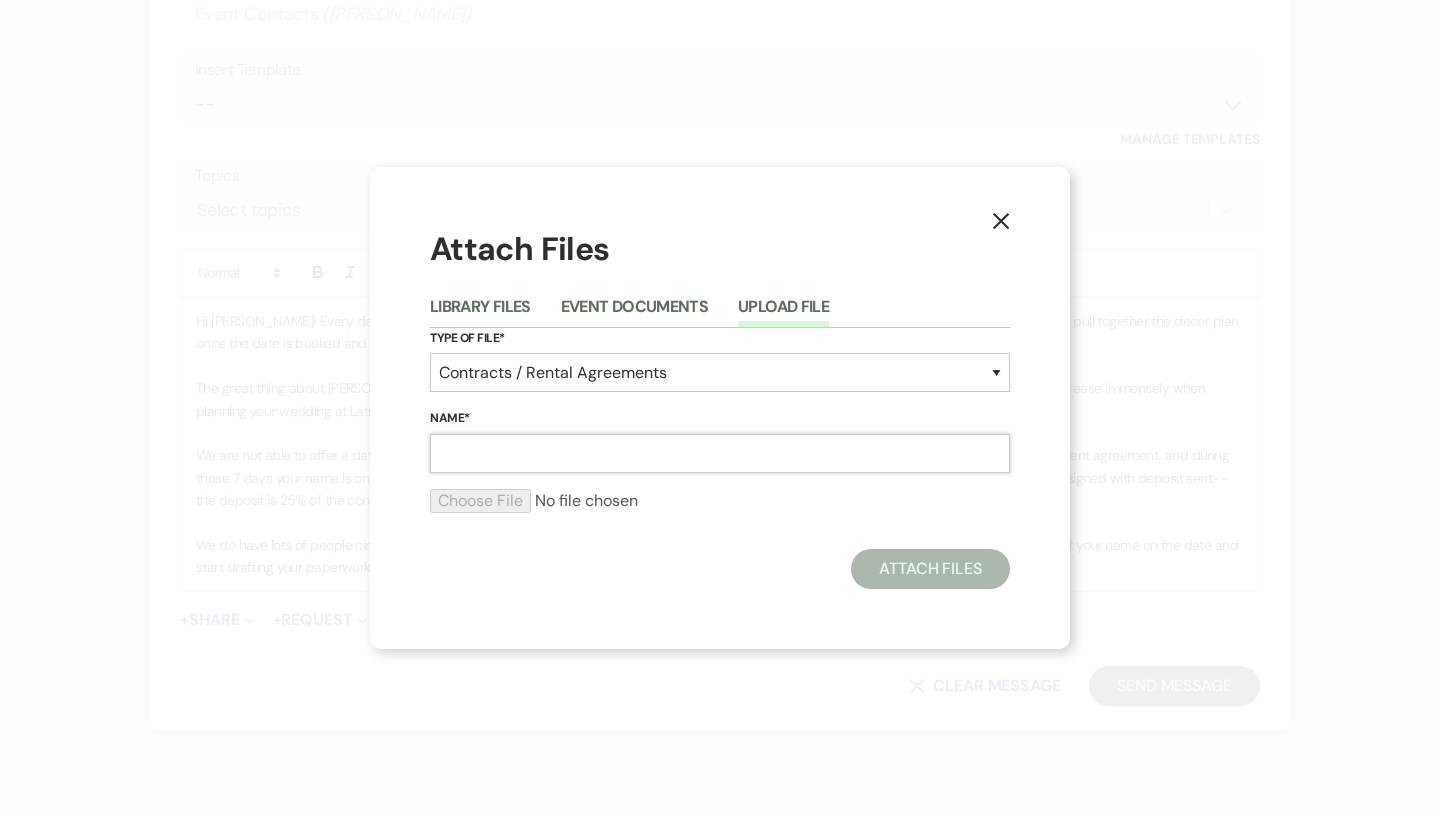 click on "Name*" at bounding box center [720, 453] 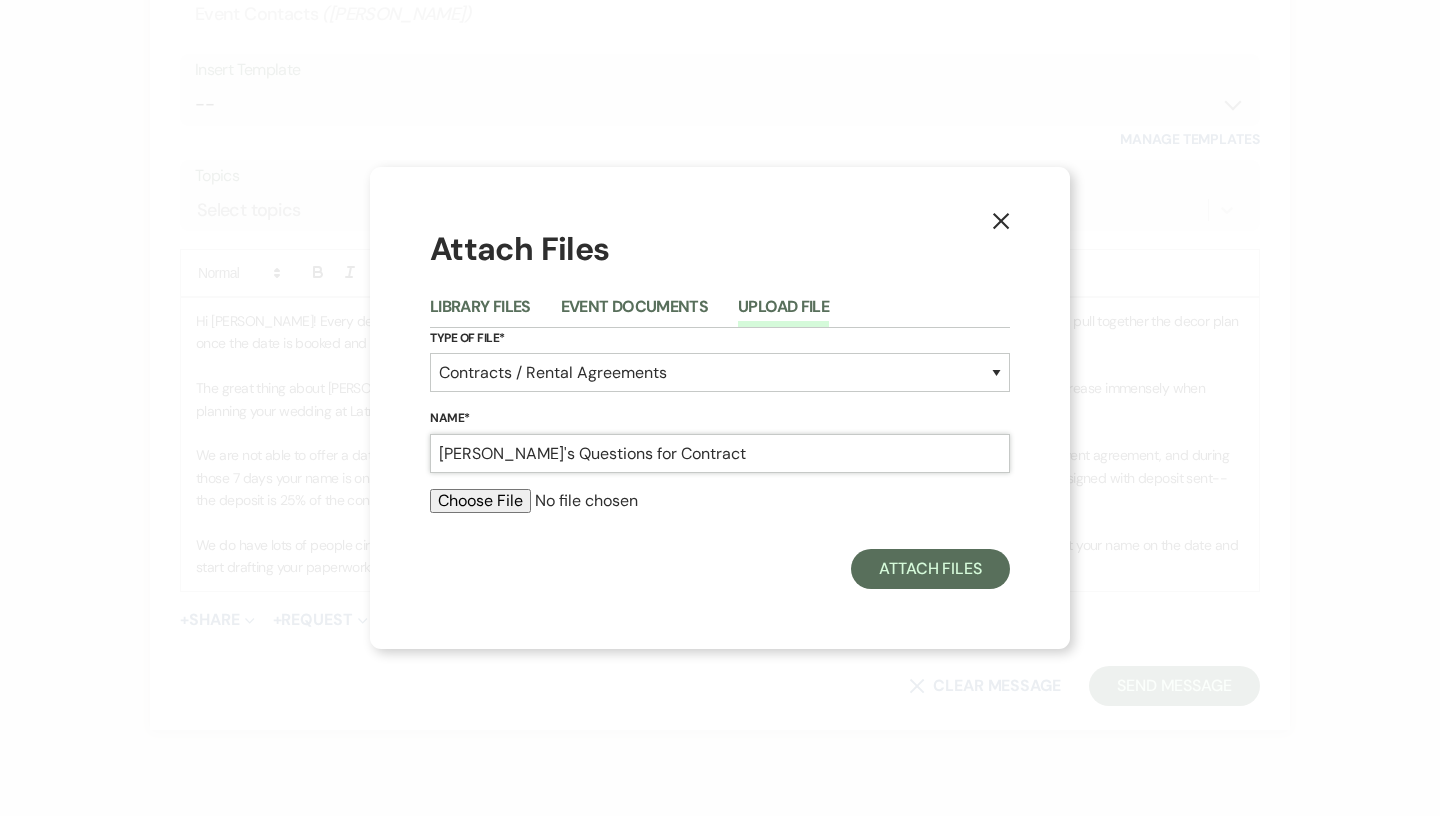 type on "[PERSON_NAME]'s Questions for Contract" 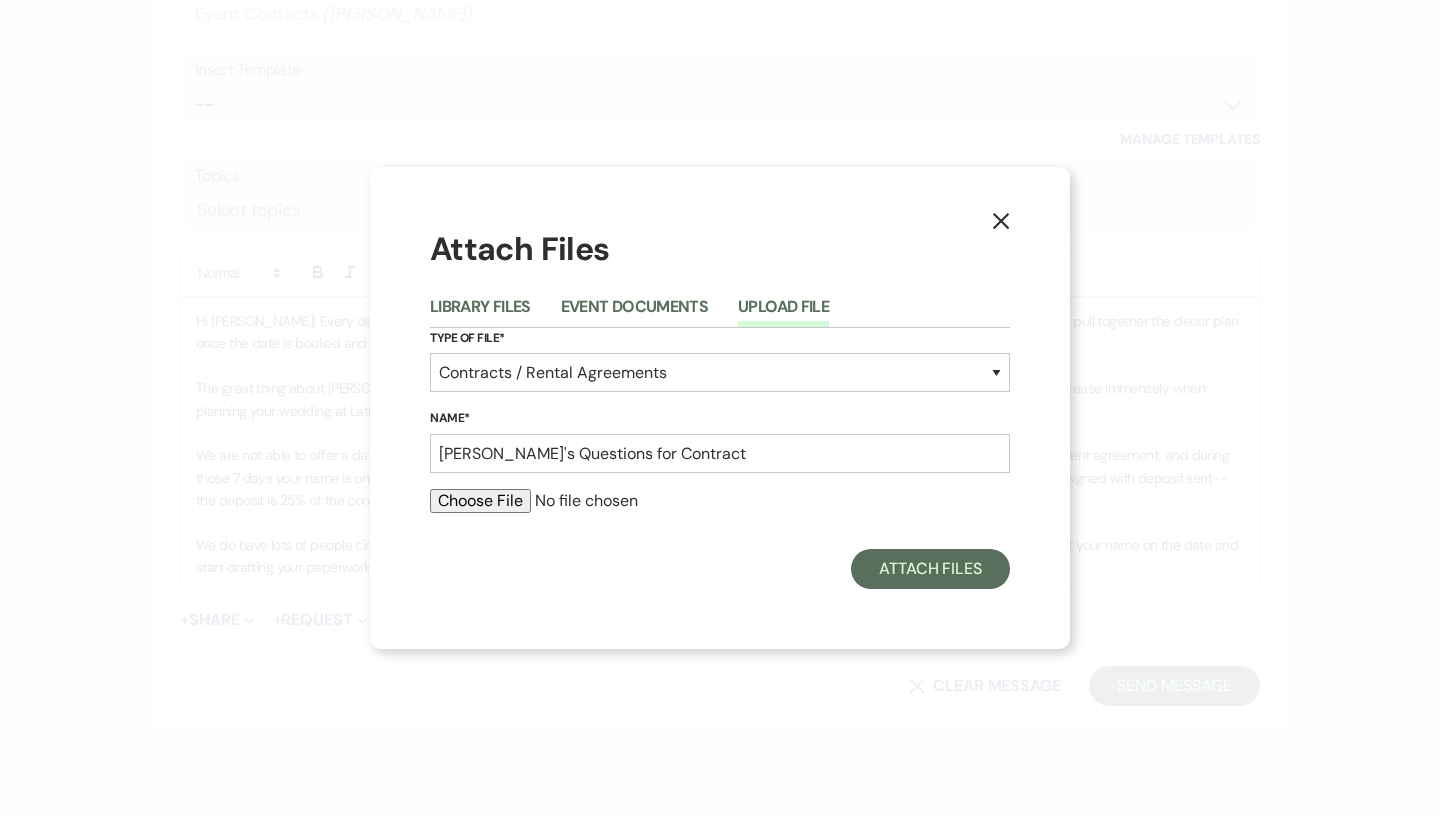 click at bounding box center [720, 501] 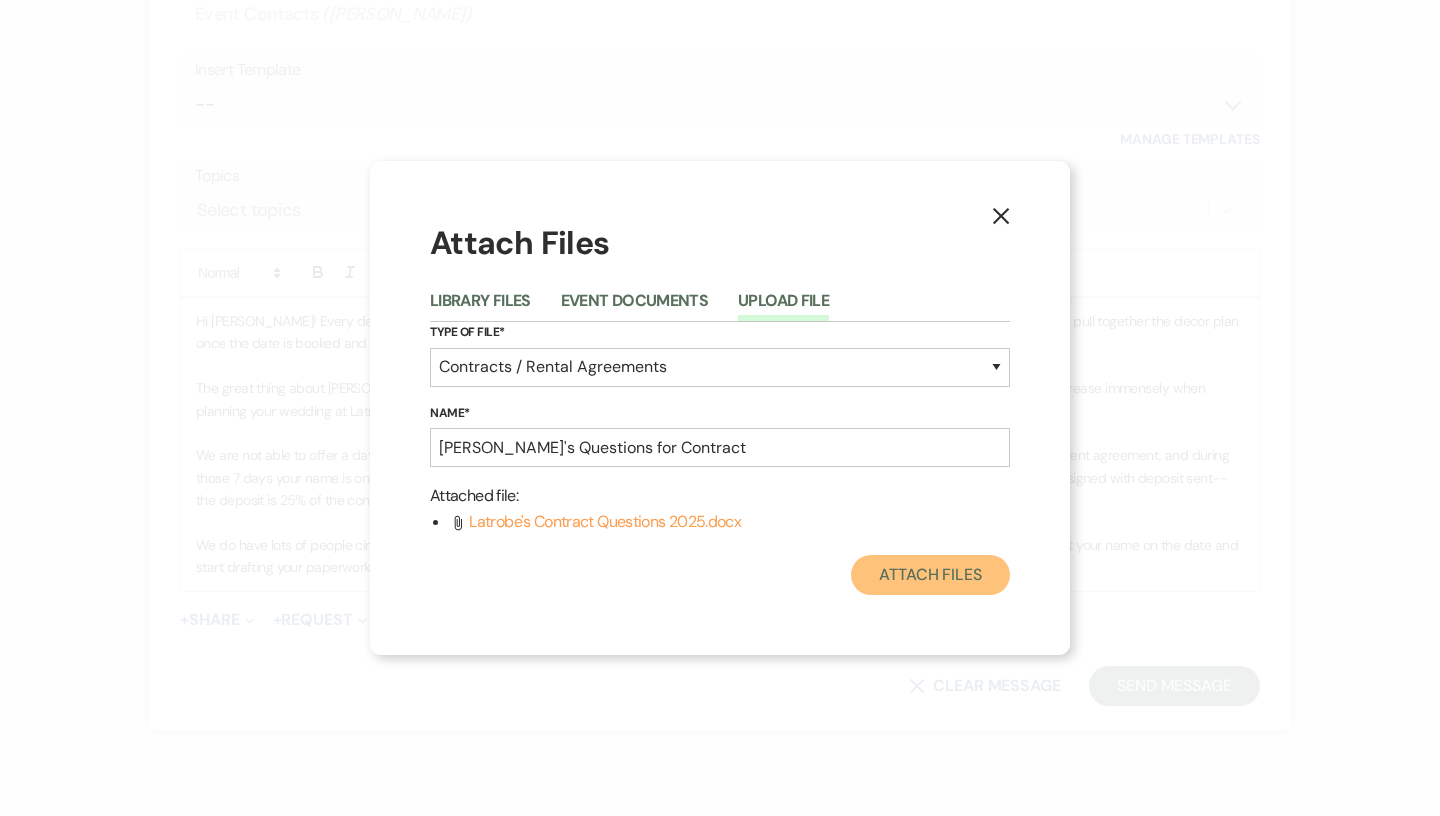 click on "Attach Files" at bounding box center (930, 575) 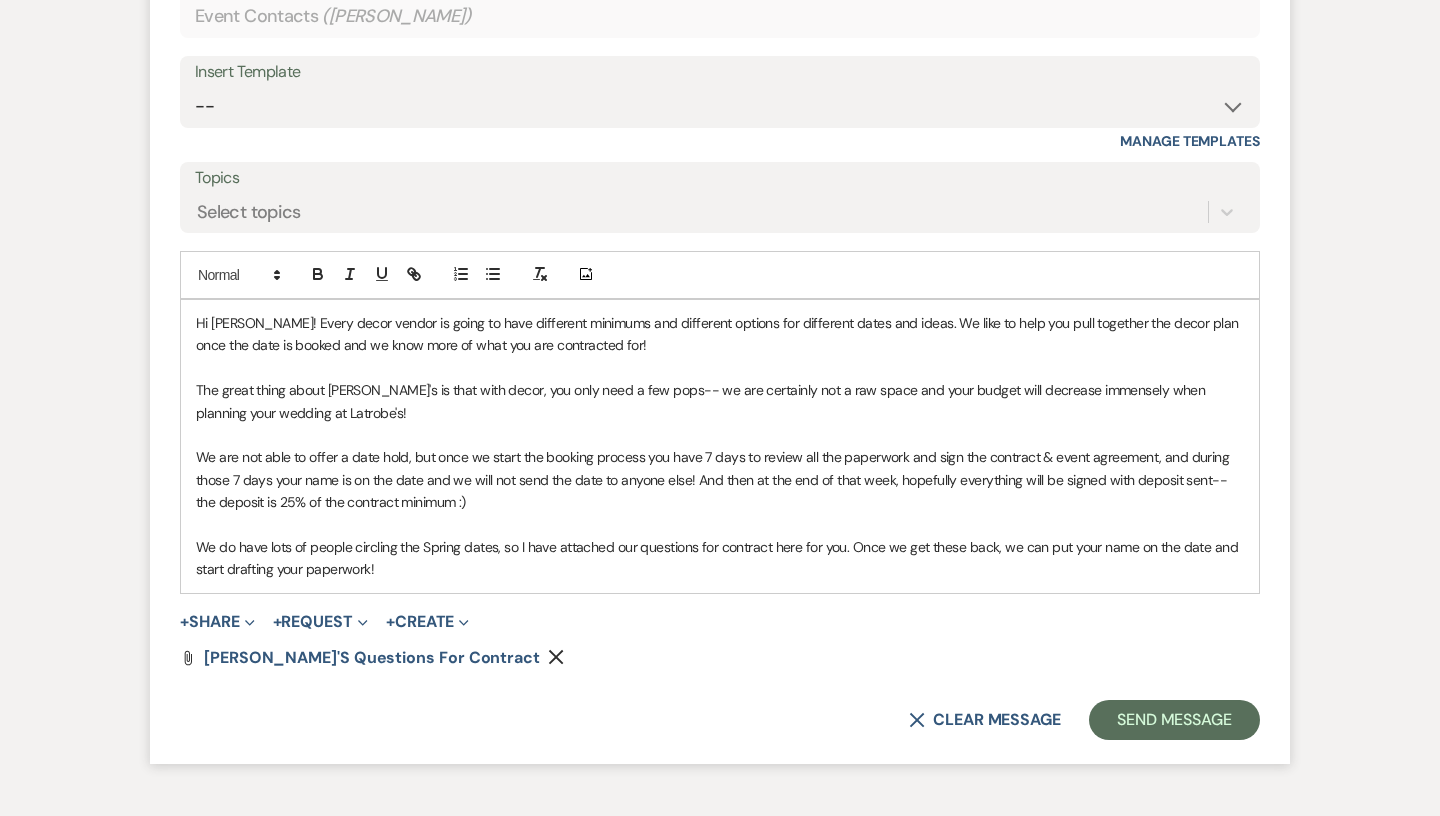 scroll, scrollTop: 6859, scrollLeft: 0, axis: vertical 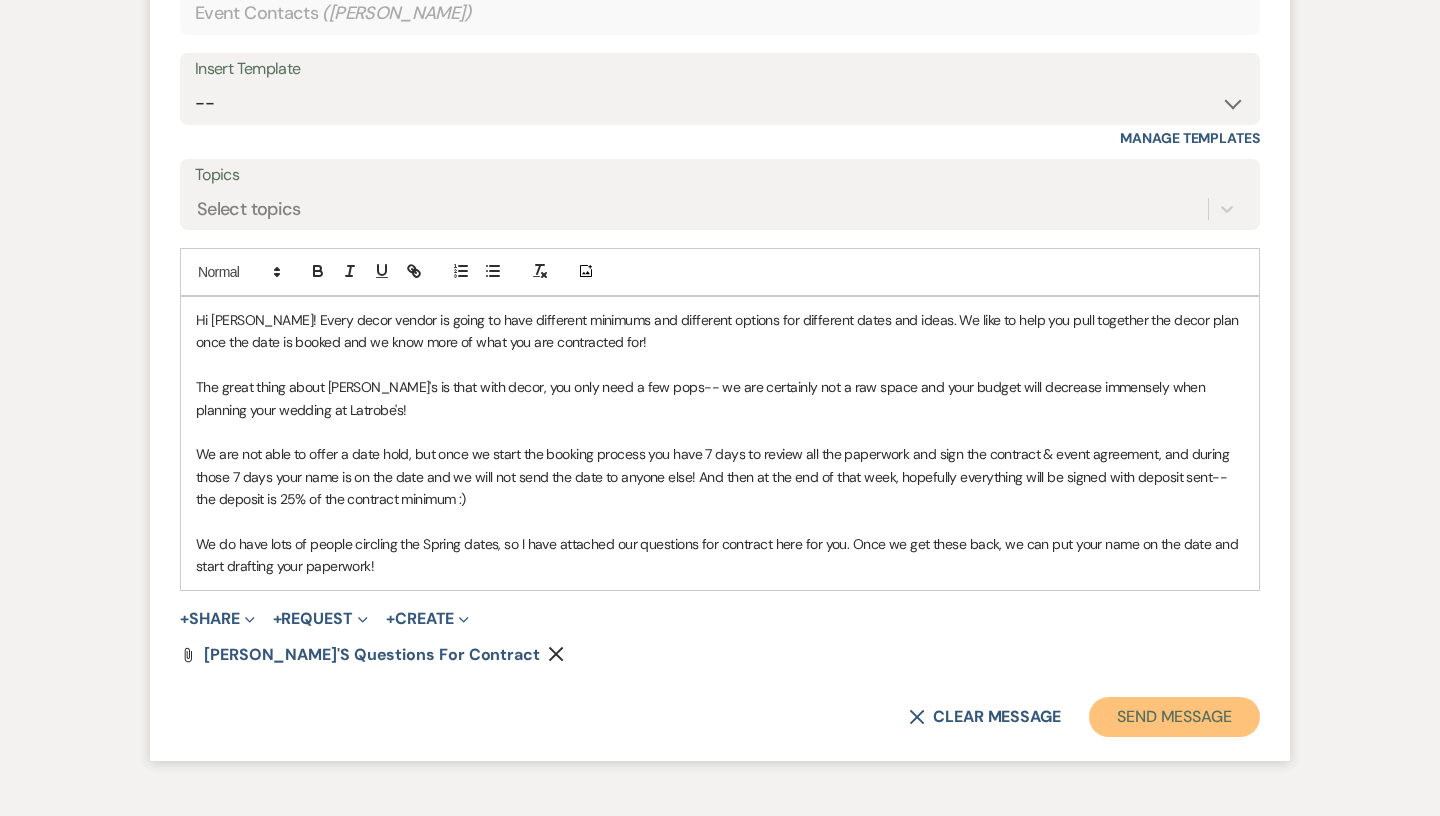 click on "Send Message" at bounding box center (1174, 717) 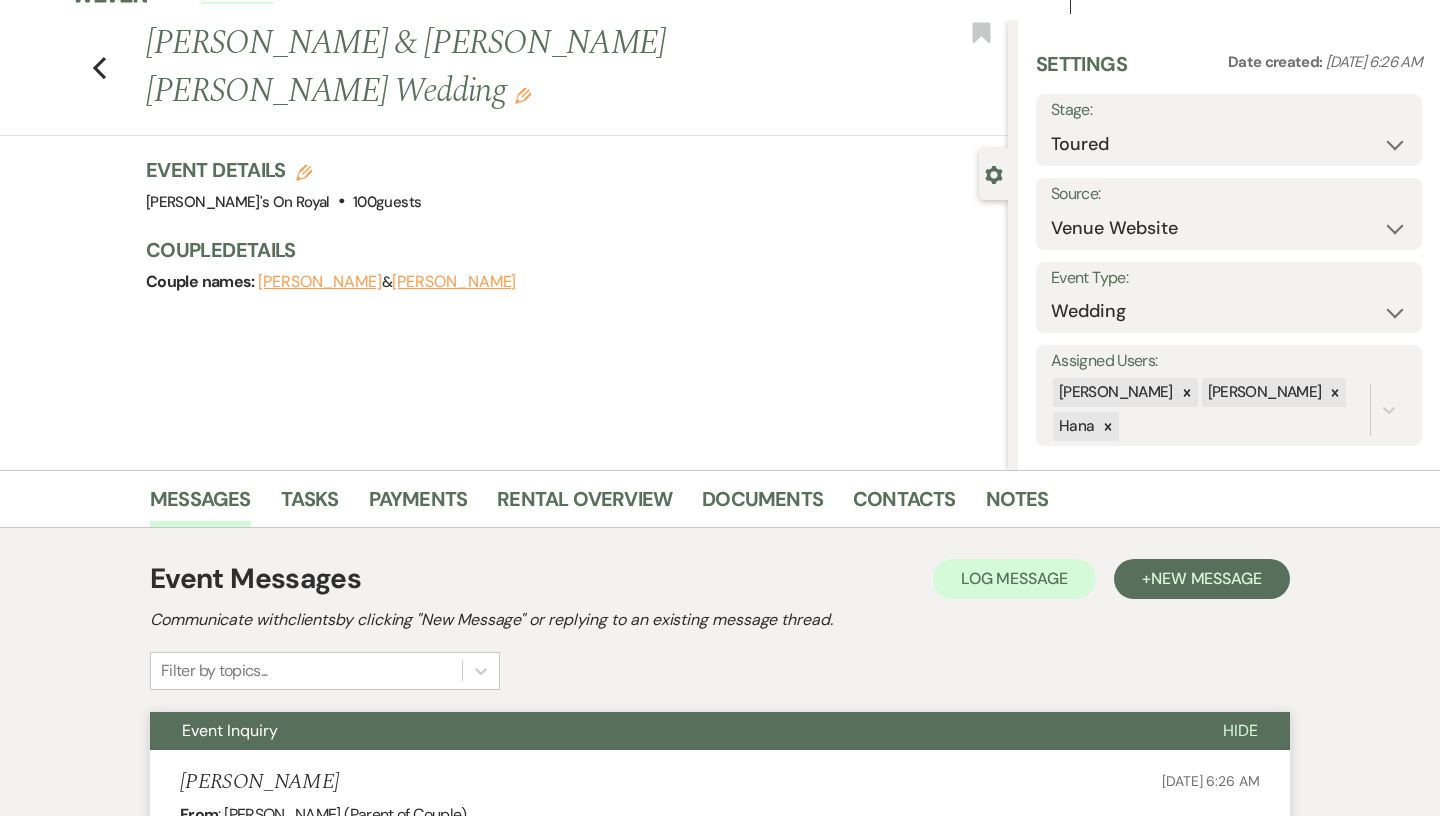 scroll, scrollTop: 0, scrollLeft: 0, axis: both 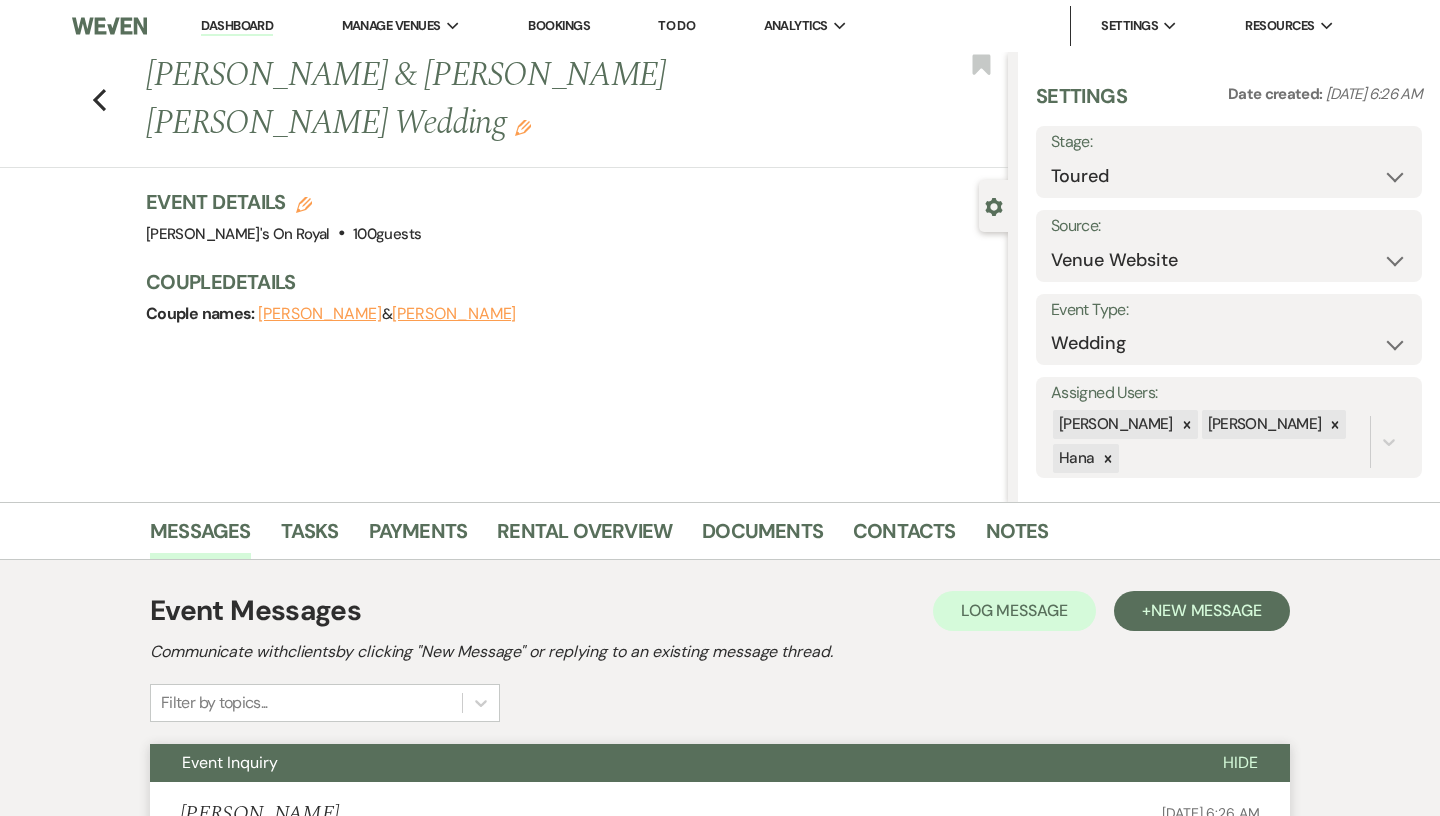 click on "Dashboard" at bounding box center [237, 26] 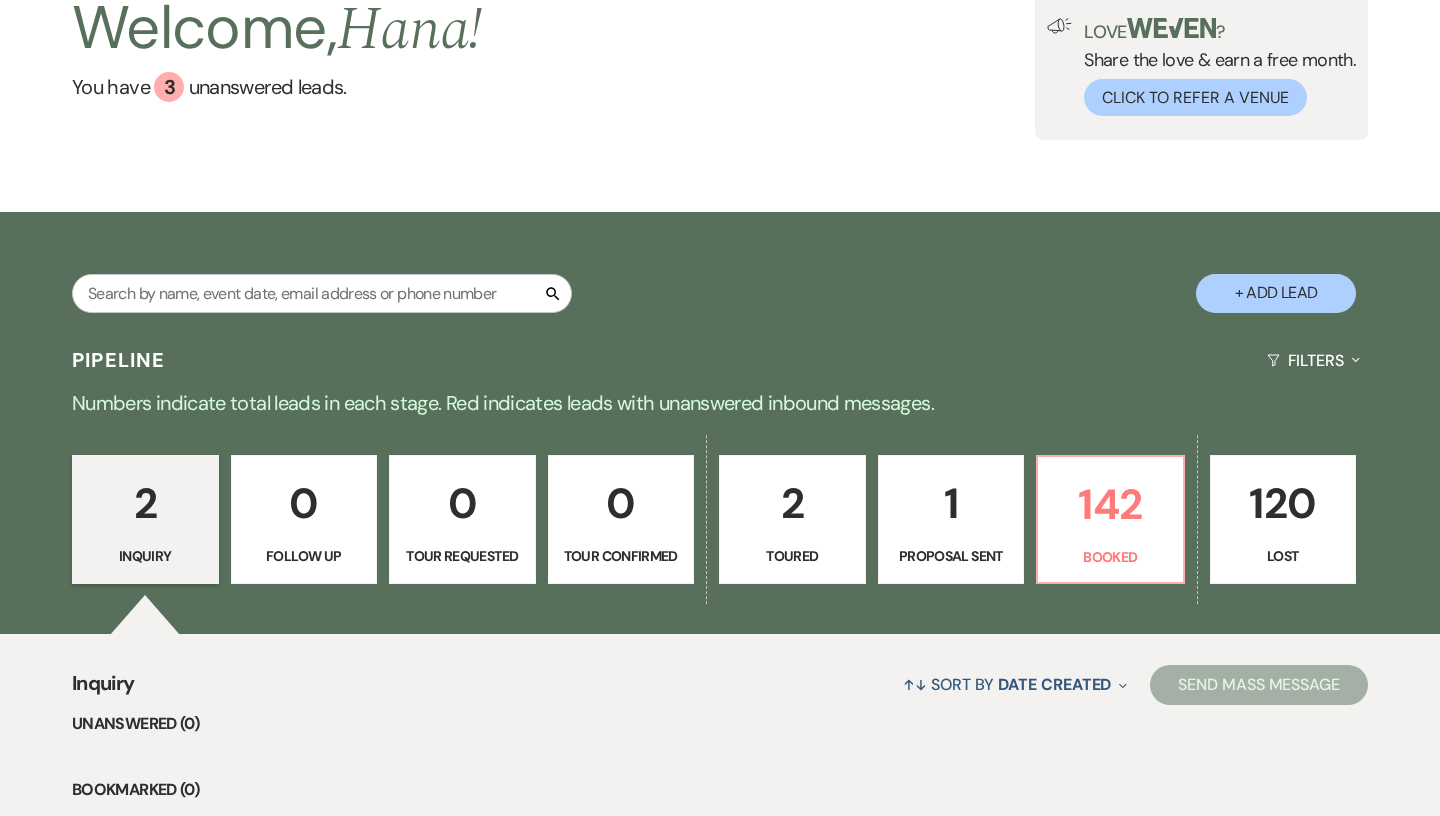 scroll, scrollTop: 187, scrollLeft: 0, axis: vertical 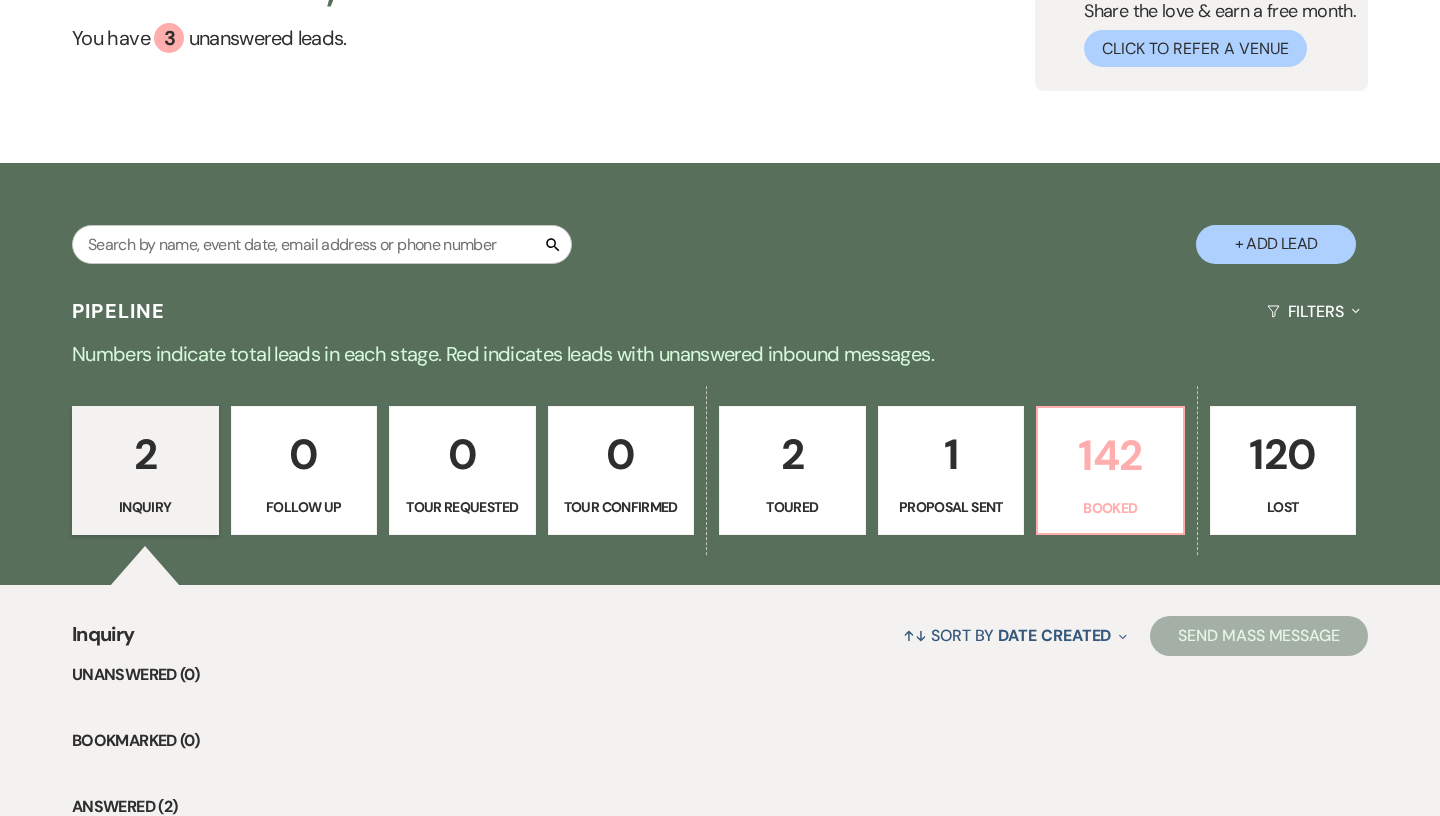 click on "142" at bounding box center [1110, 455] 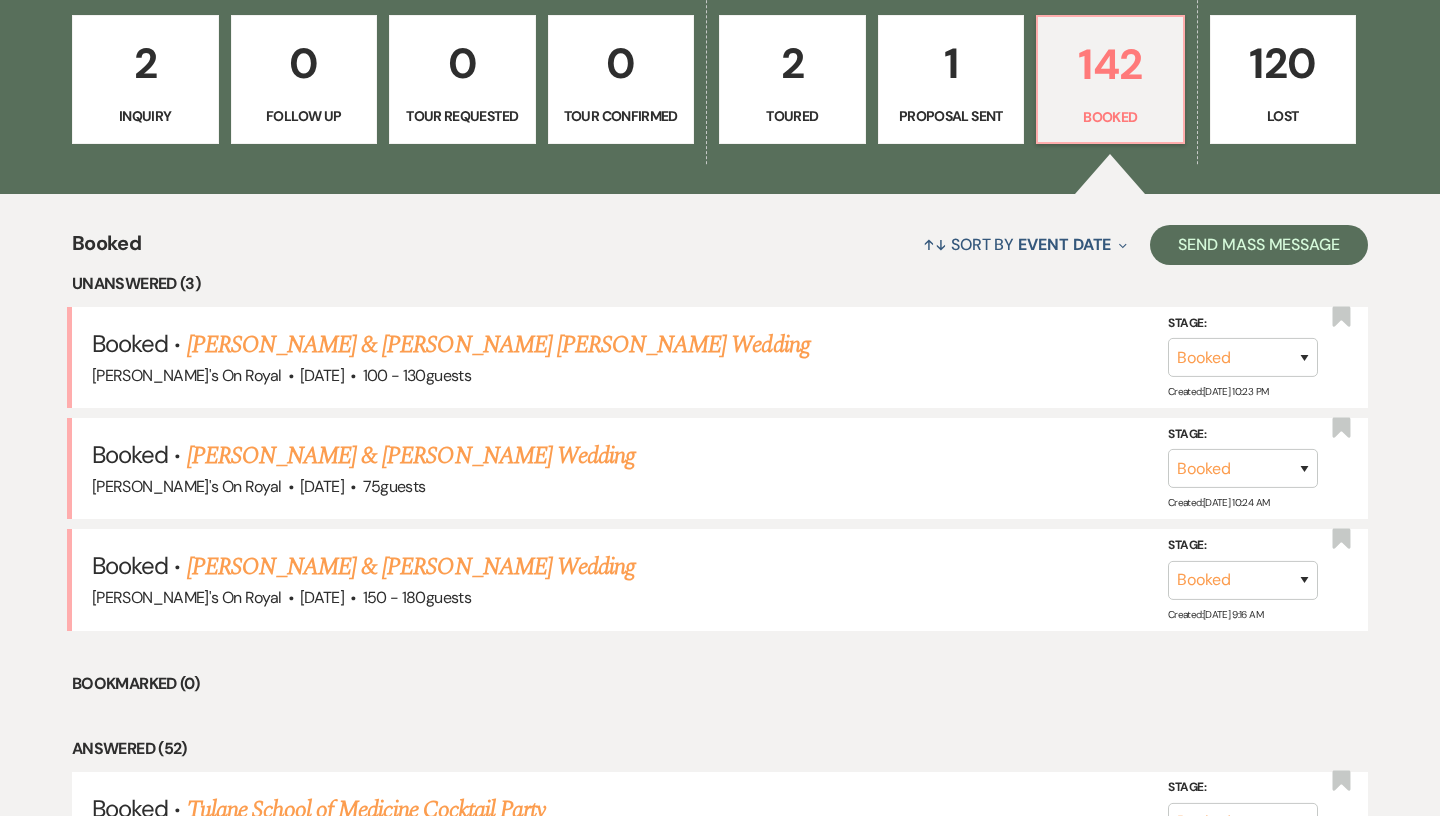 scroll, scrollTop: 615, scrollLeft: 0, axis: vertical 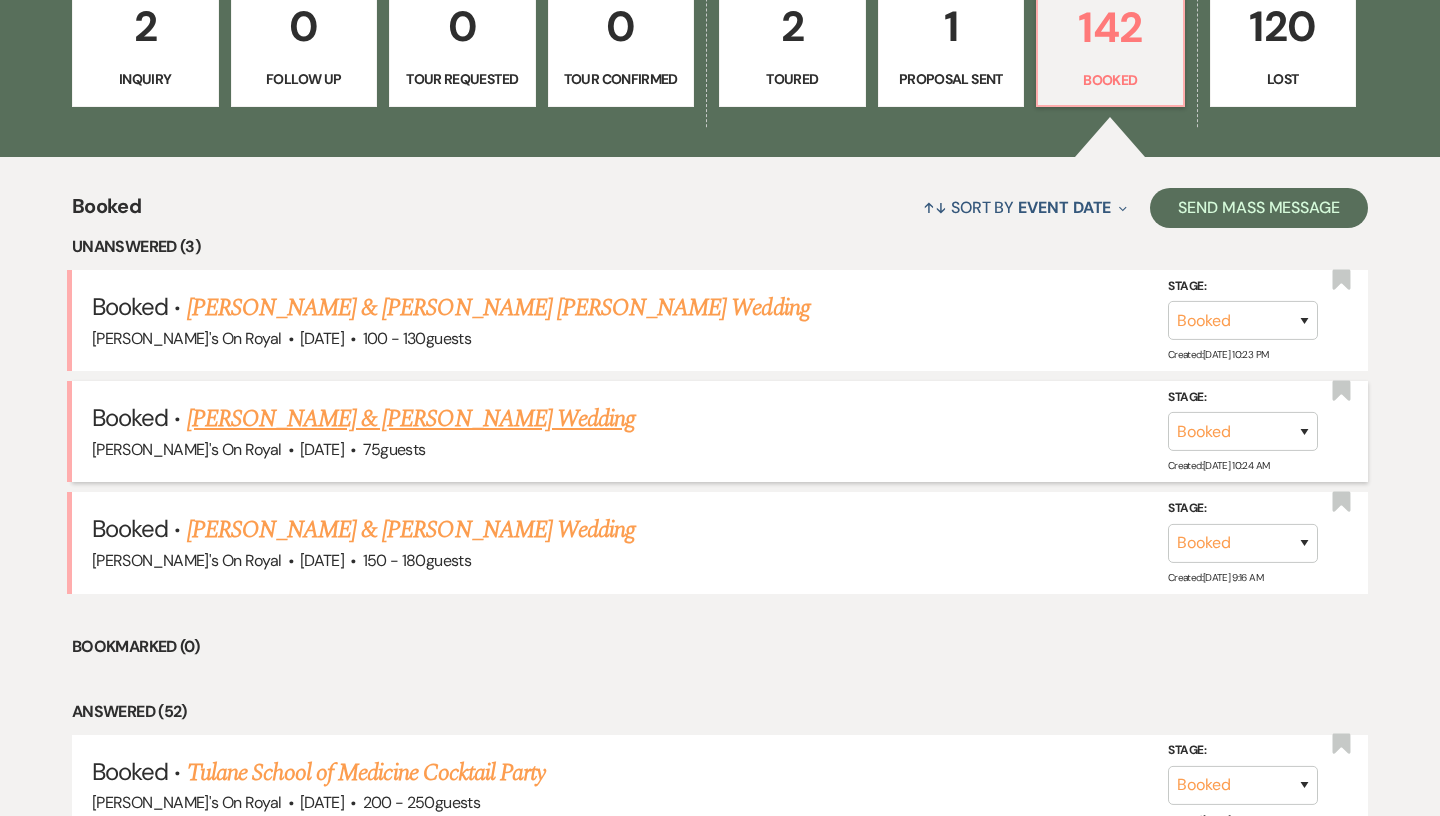 click on "[PERSON_NAME] & [PERSON_NAME] Wedding" at bounding box center (411, 419) 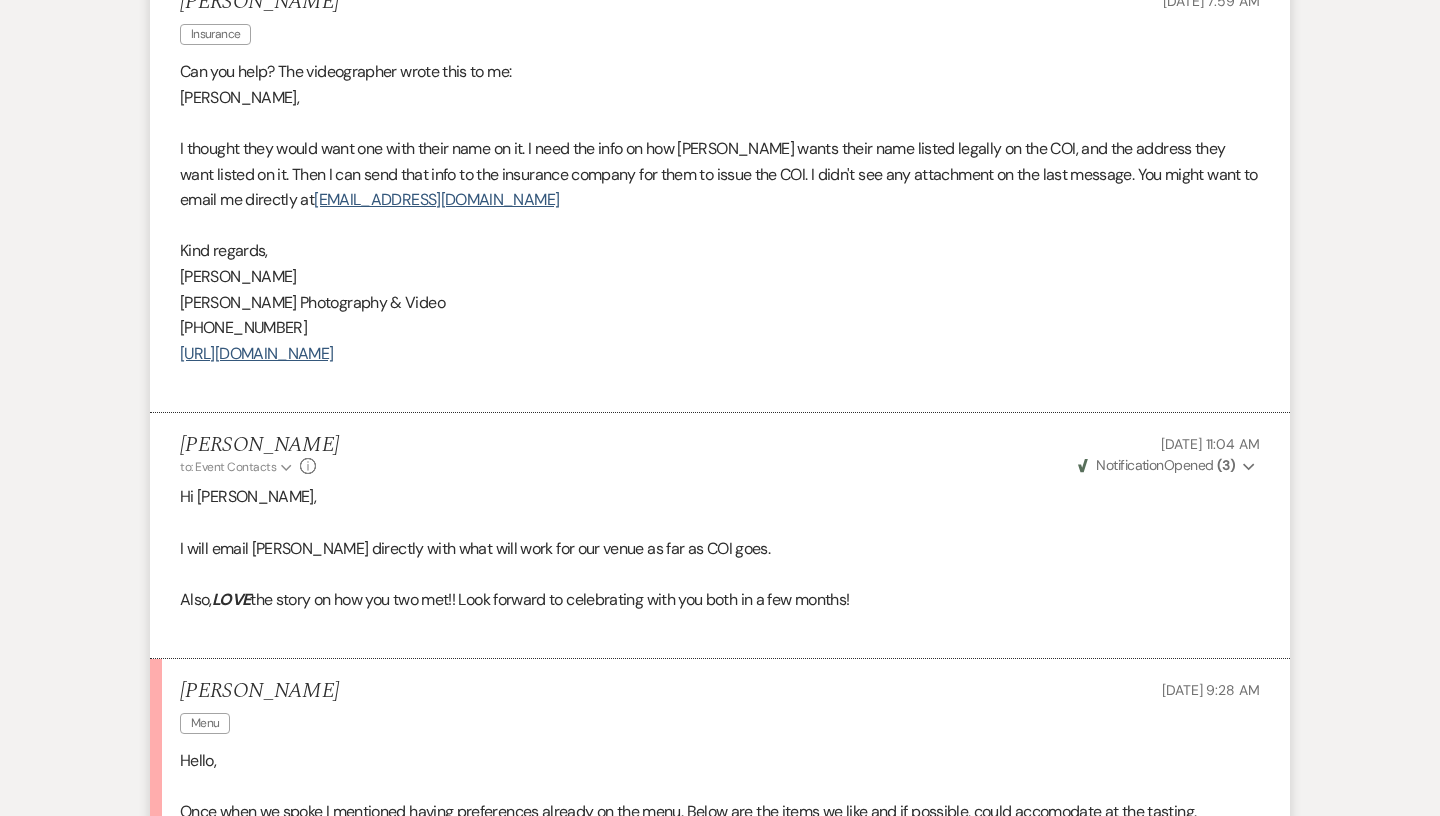 scroll, scrollTop: 636, scrollLeft: 0, axis: vertical 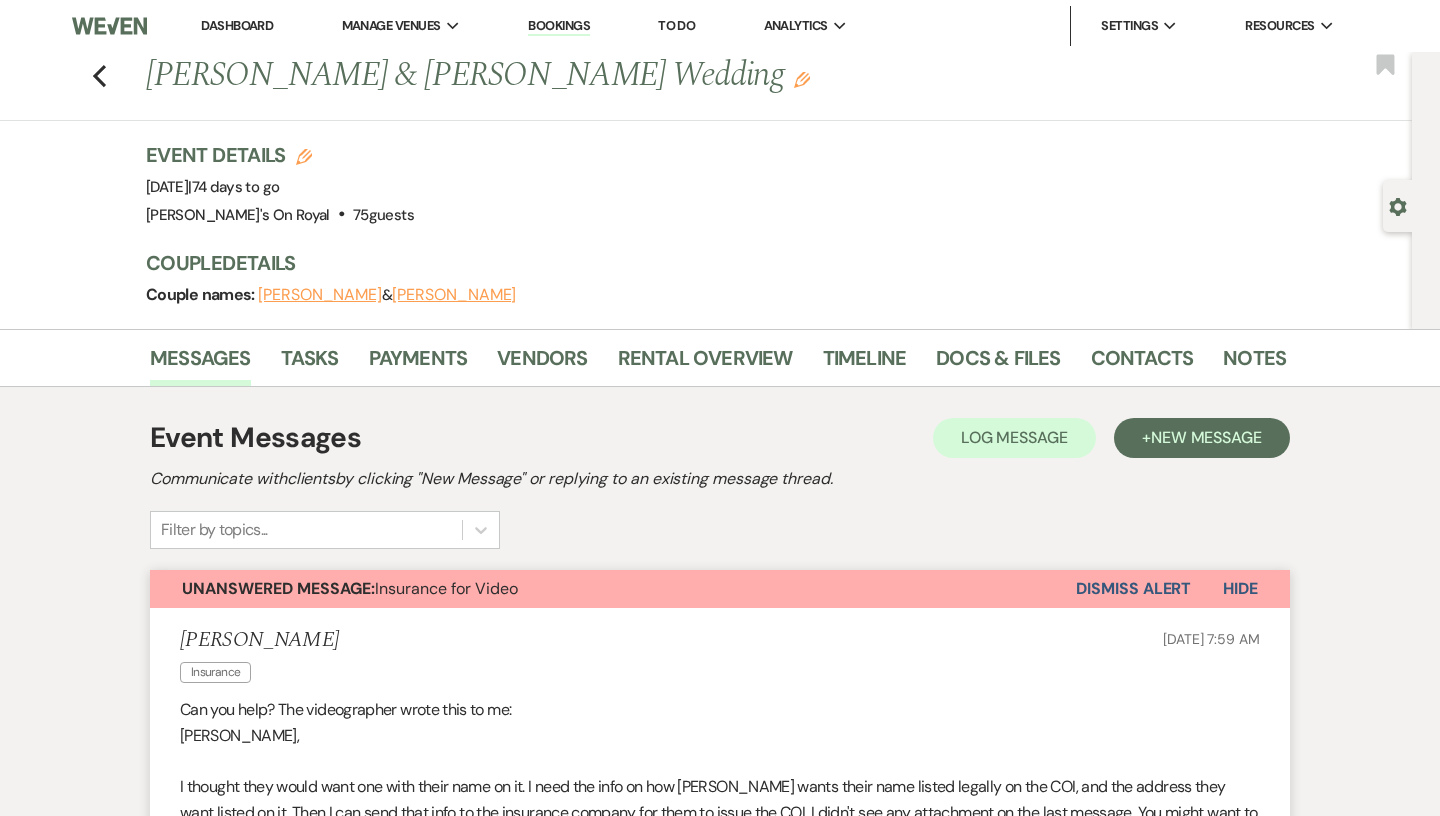 click on "Dashboard" at bounding box center [237, 25] 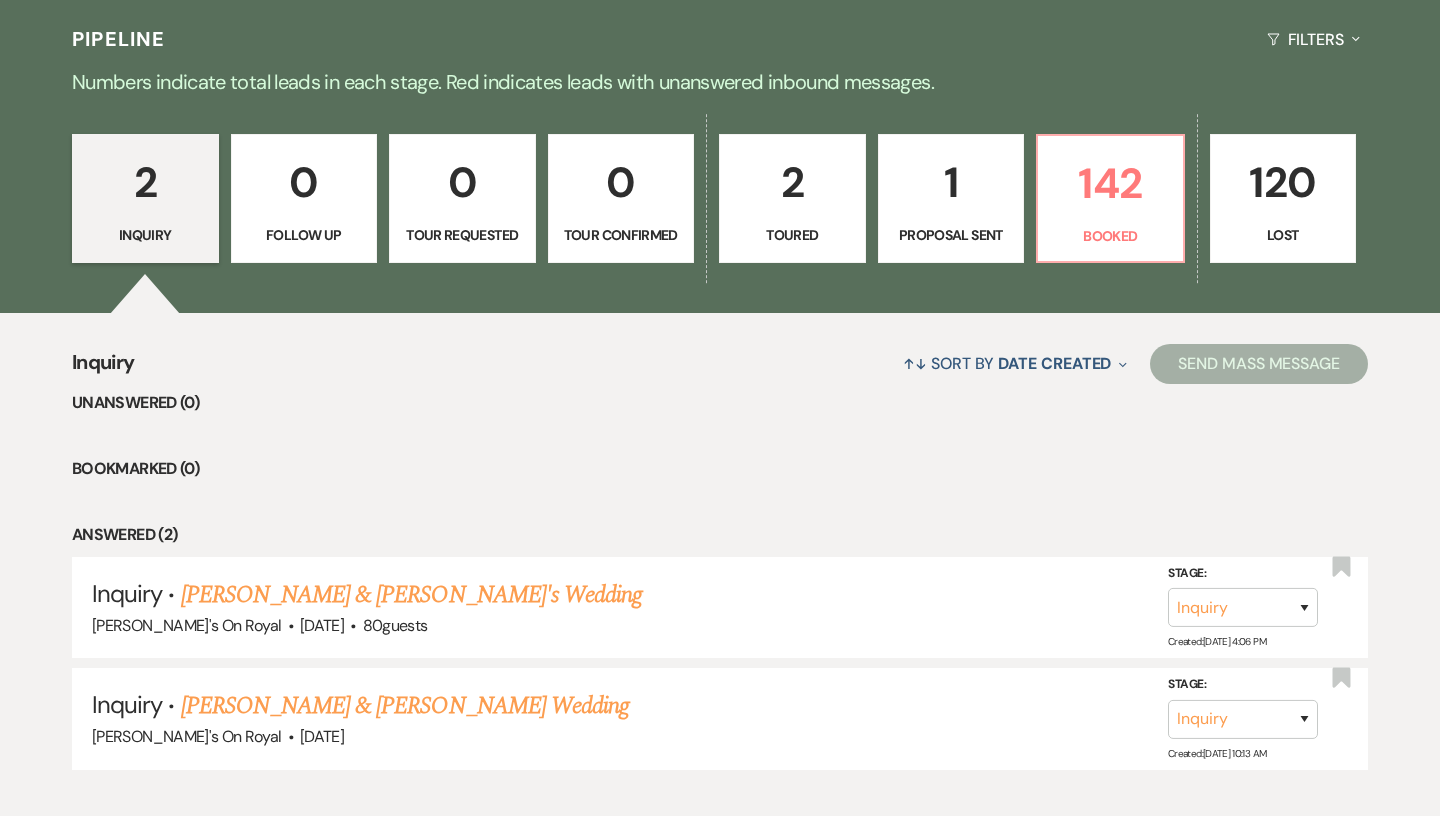 scroll, scrollTop: 574, scrollLeft: 0, axis: vertical 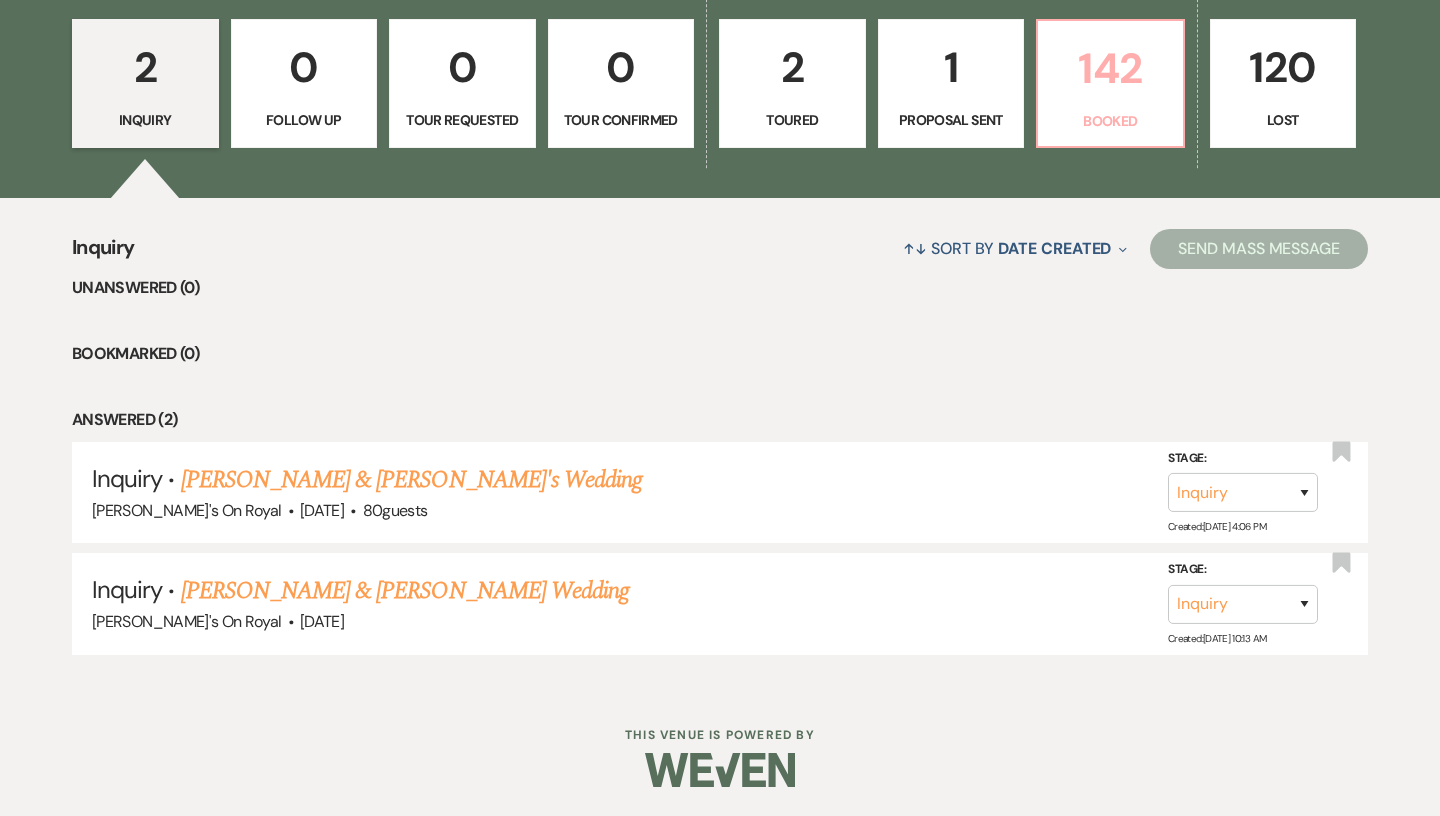 click on "142" at bounding box center [1110, 68] 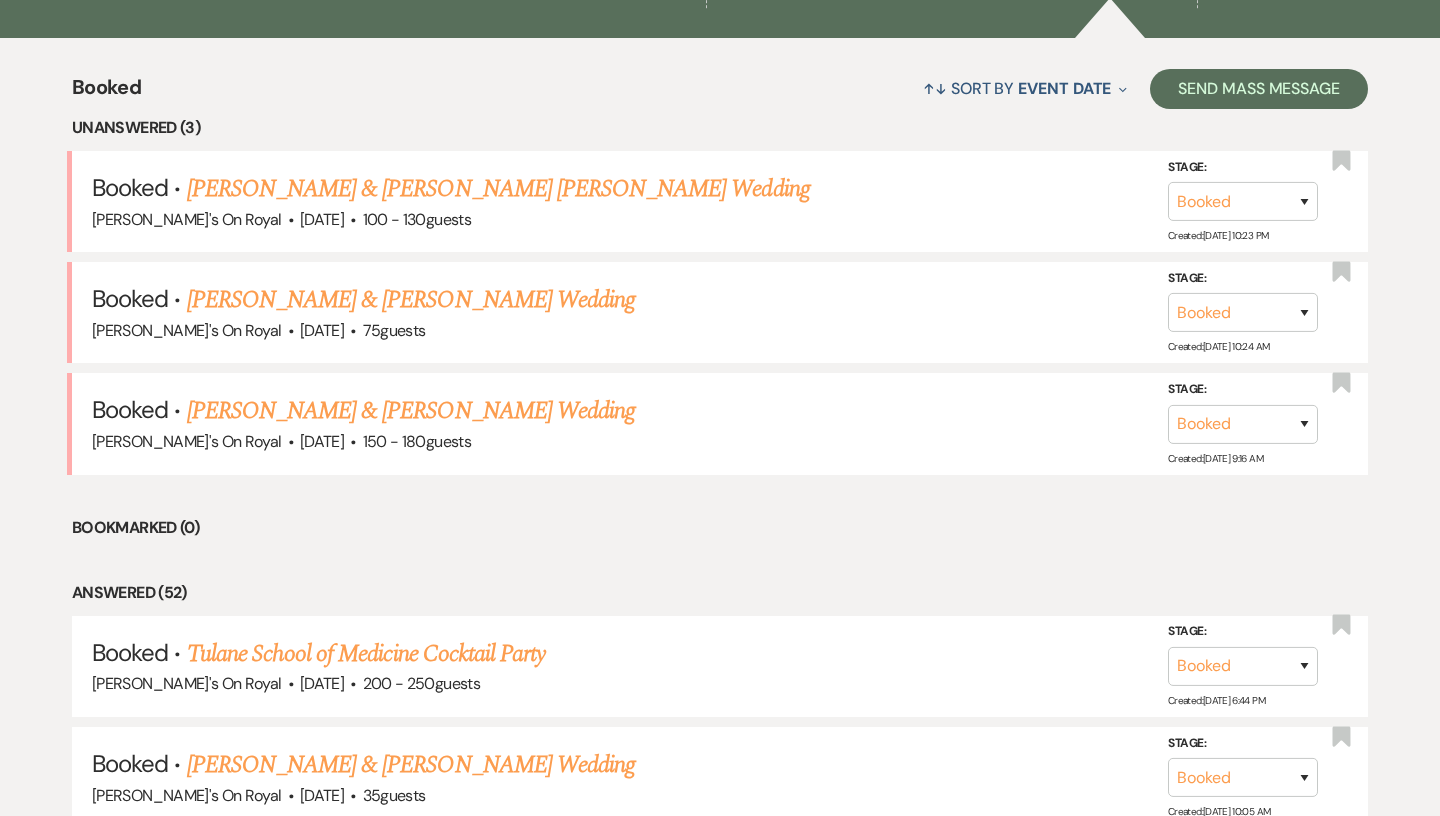 scroll, scrollTop: 735, scrollLeft: 0, axis: vertical 